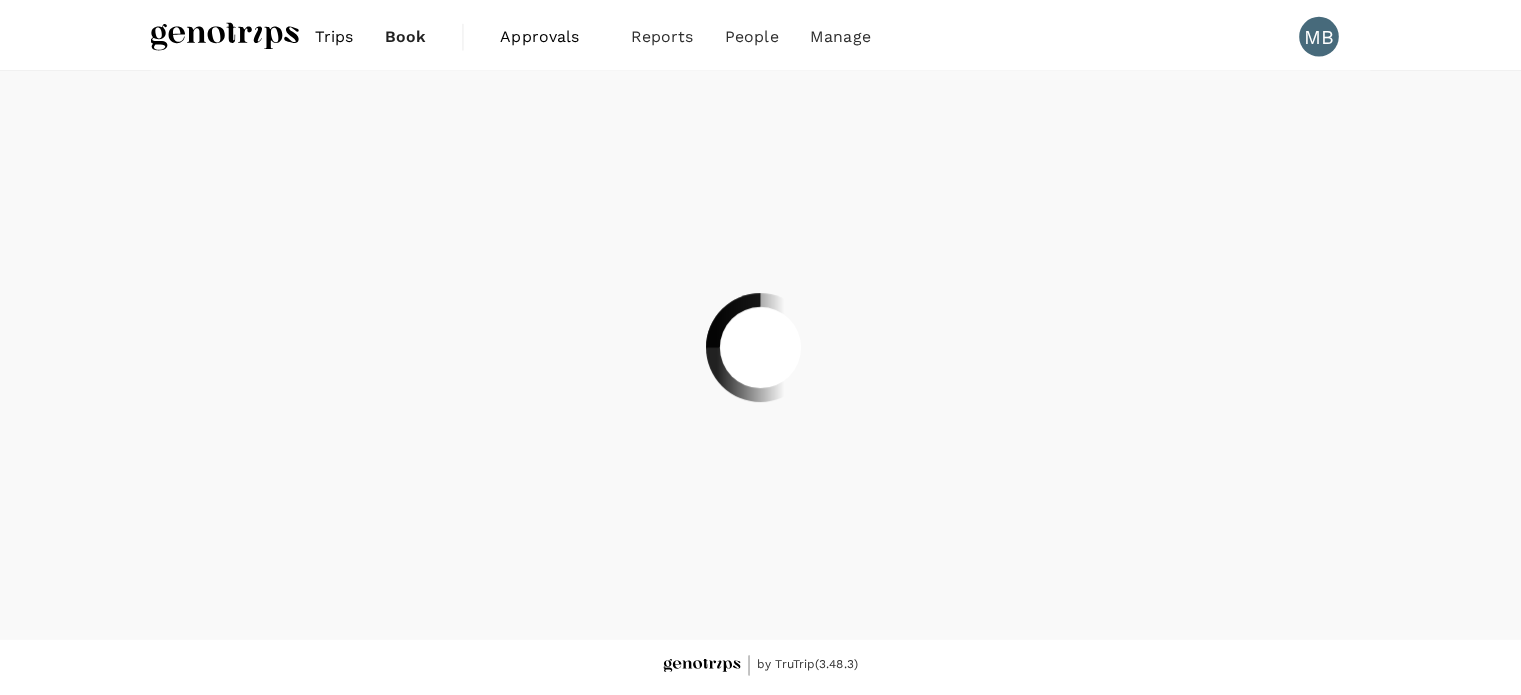 scroll, scrollTop: 0, scrollLeft: 0, axis: both 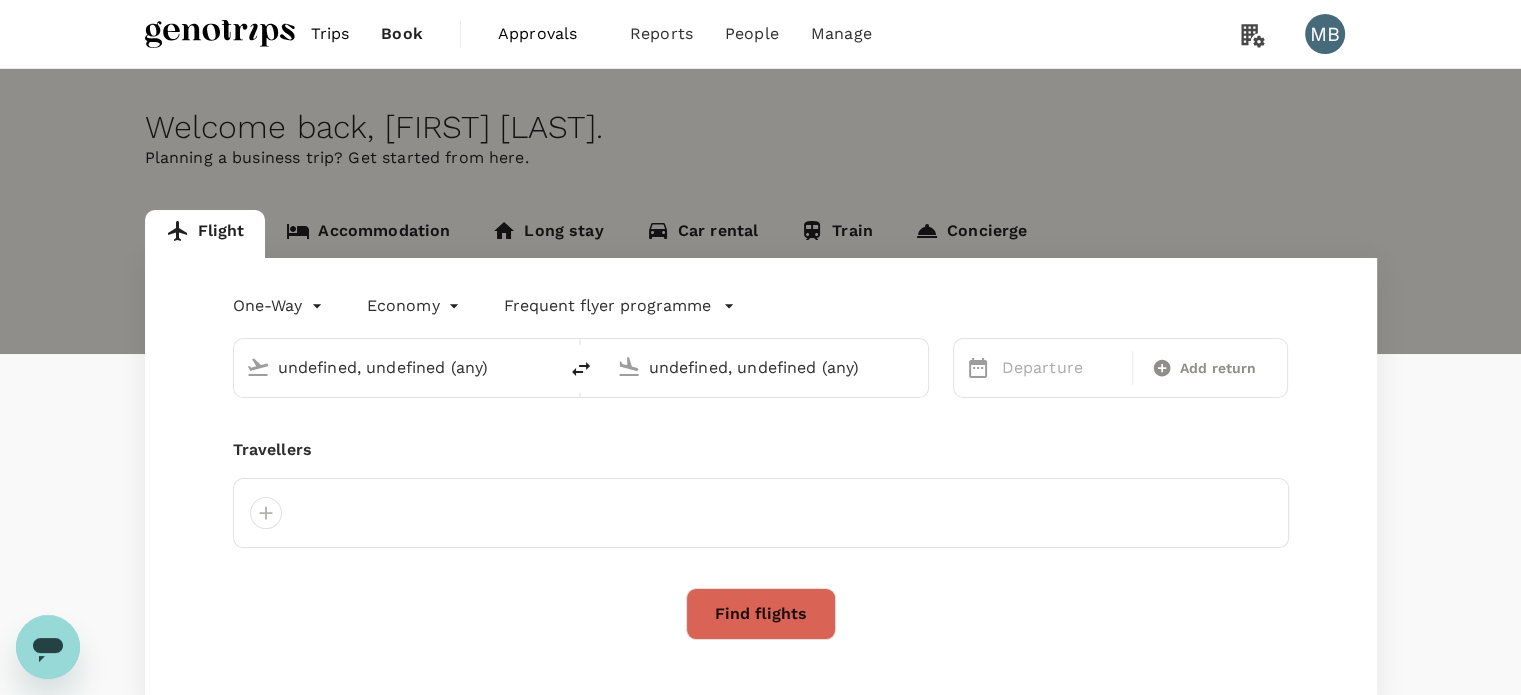 type 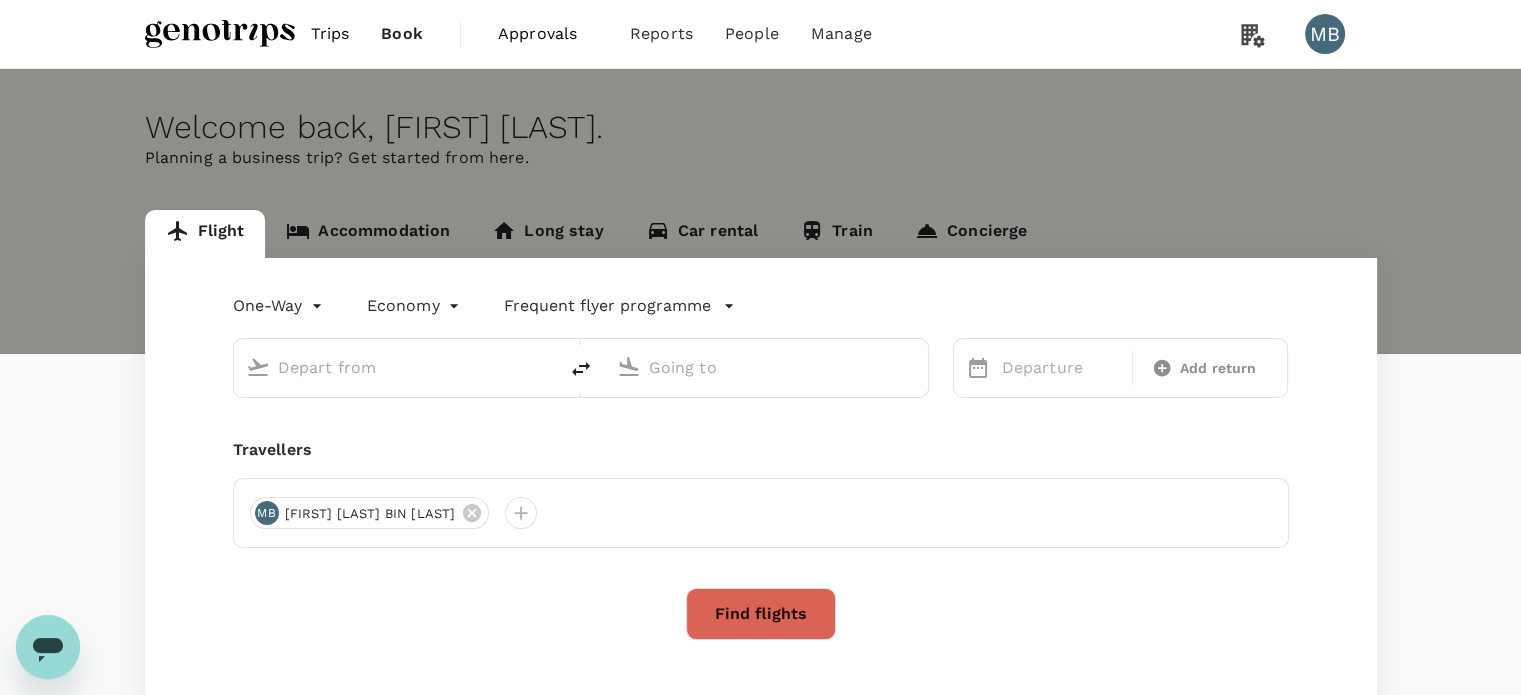 type on "roundtrip" 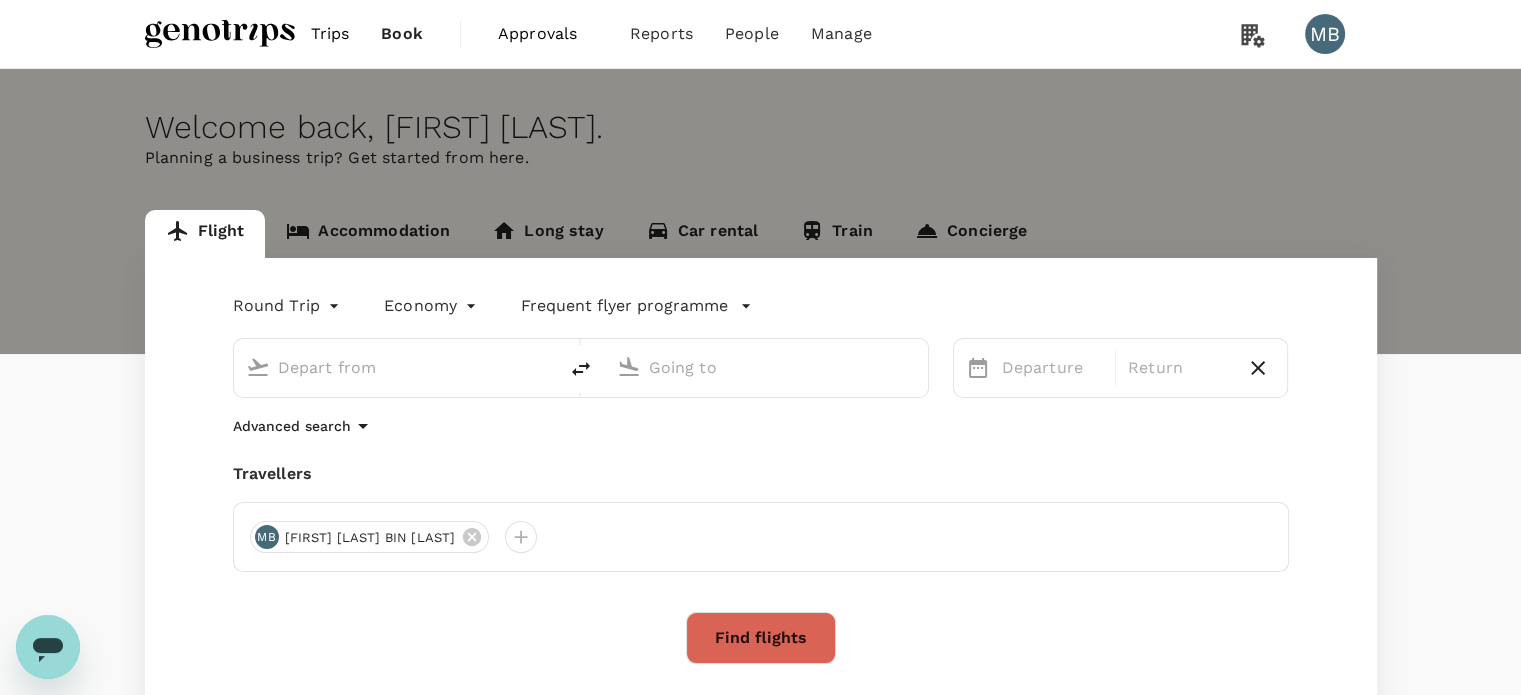 type on "Kuala Lumpur Intl (KUL)" 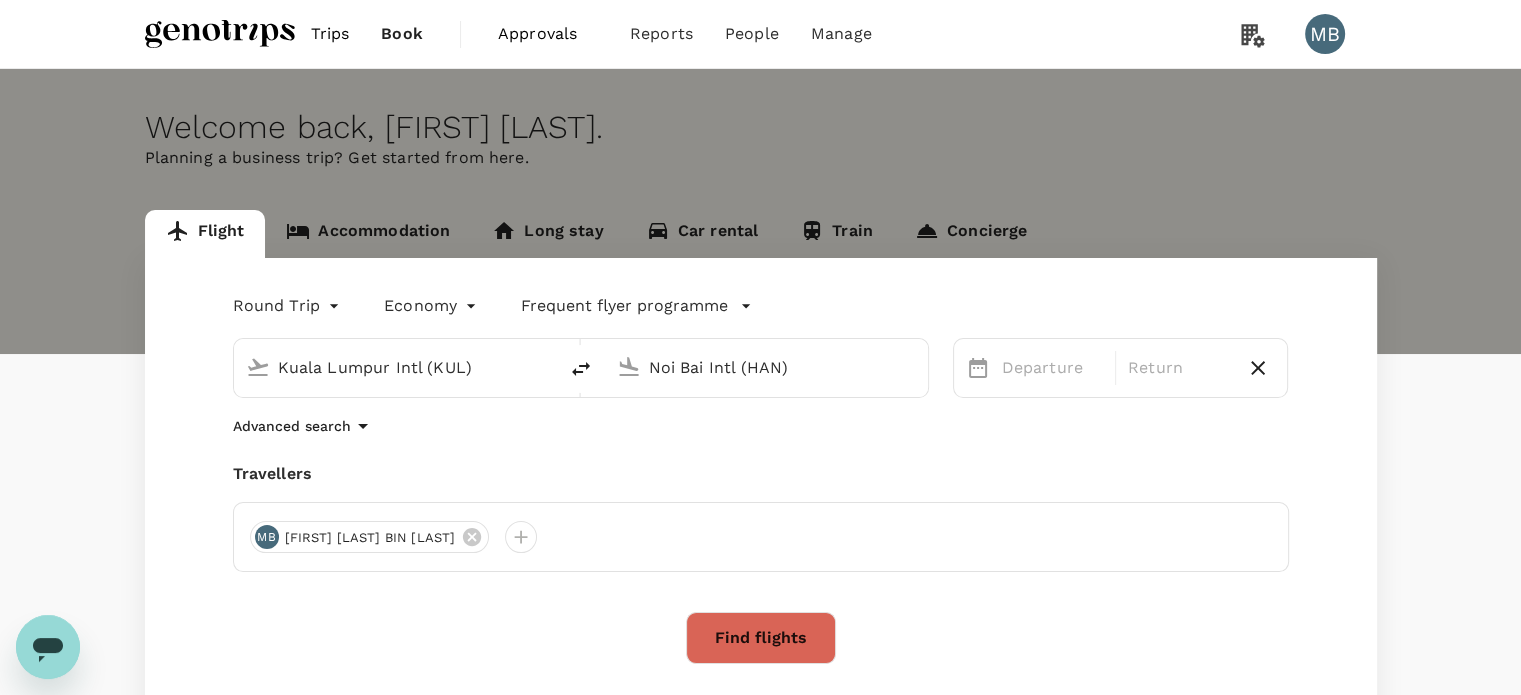 type 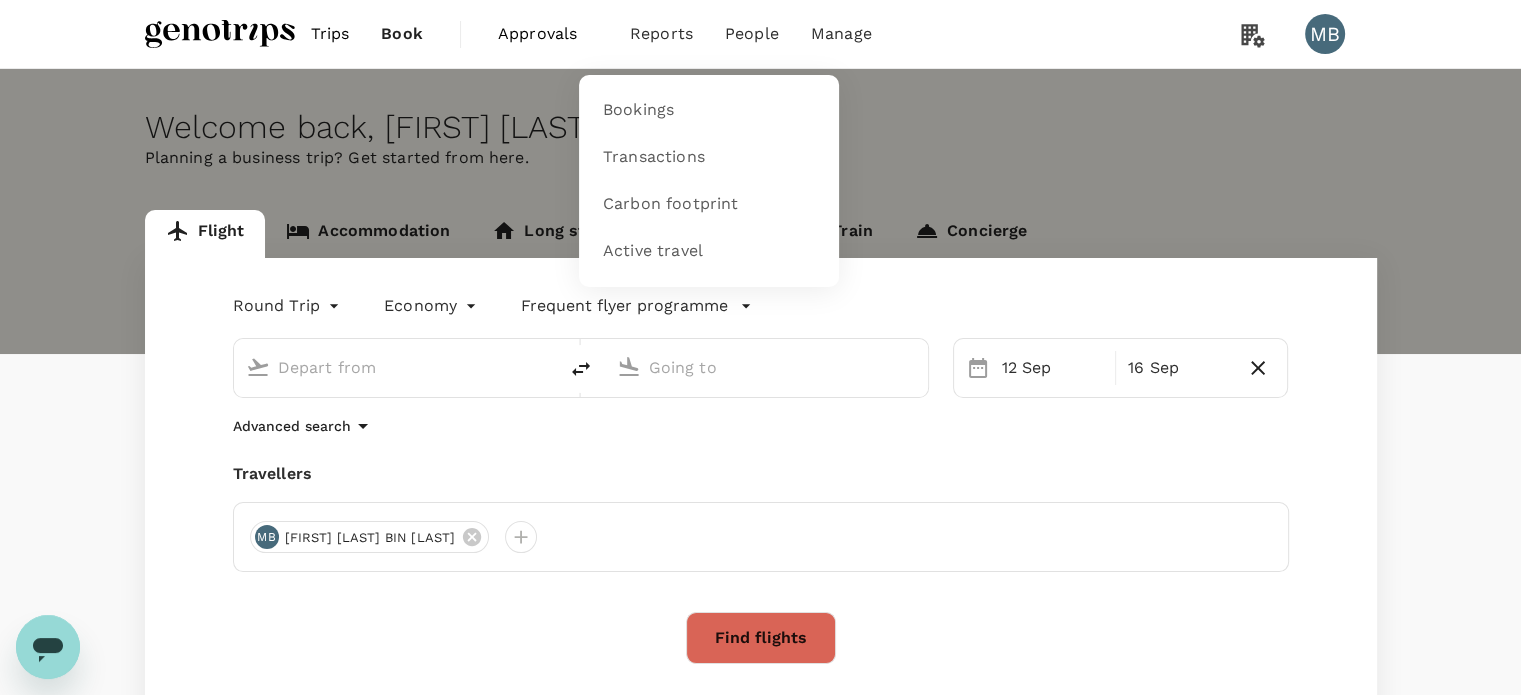 type on "Kuala Lumpur Intl (KUL)" 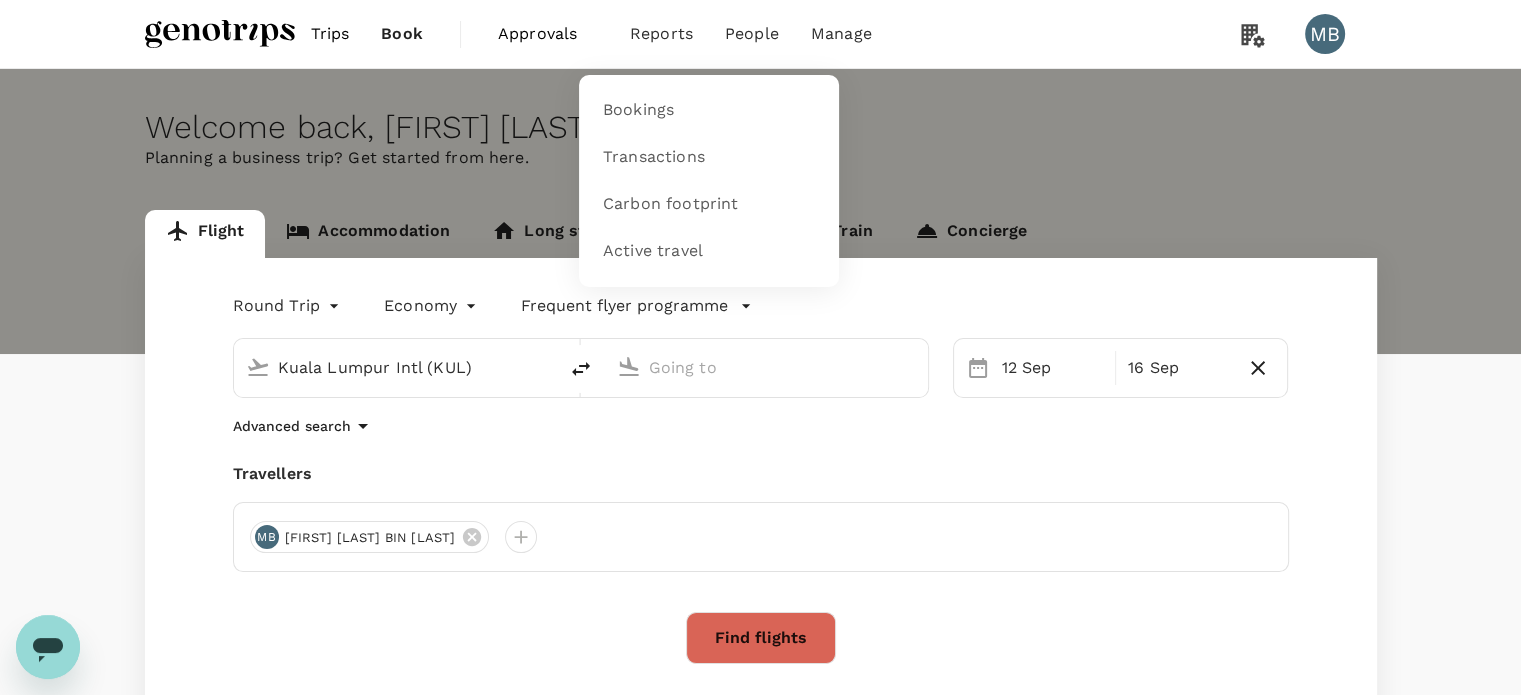 type on "Noi Bai Intl (HAN)" 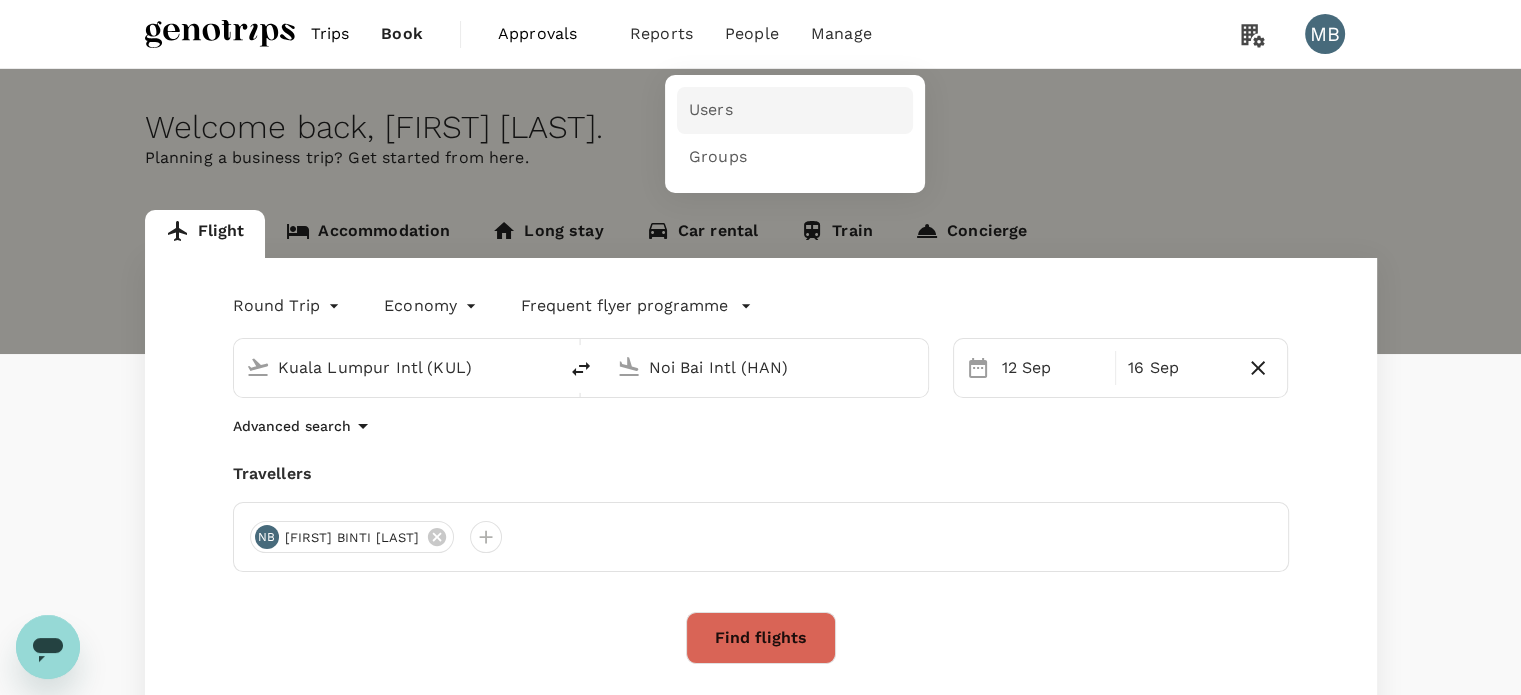click on "Users" at bounding box center [795, 110] 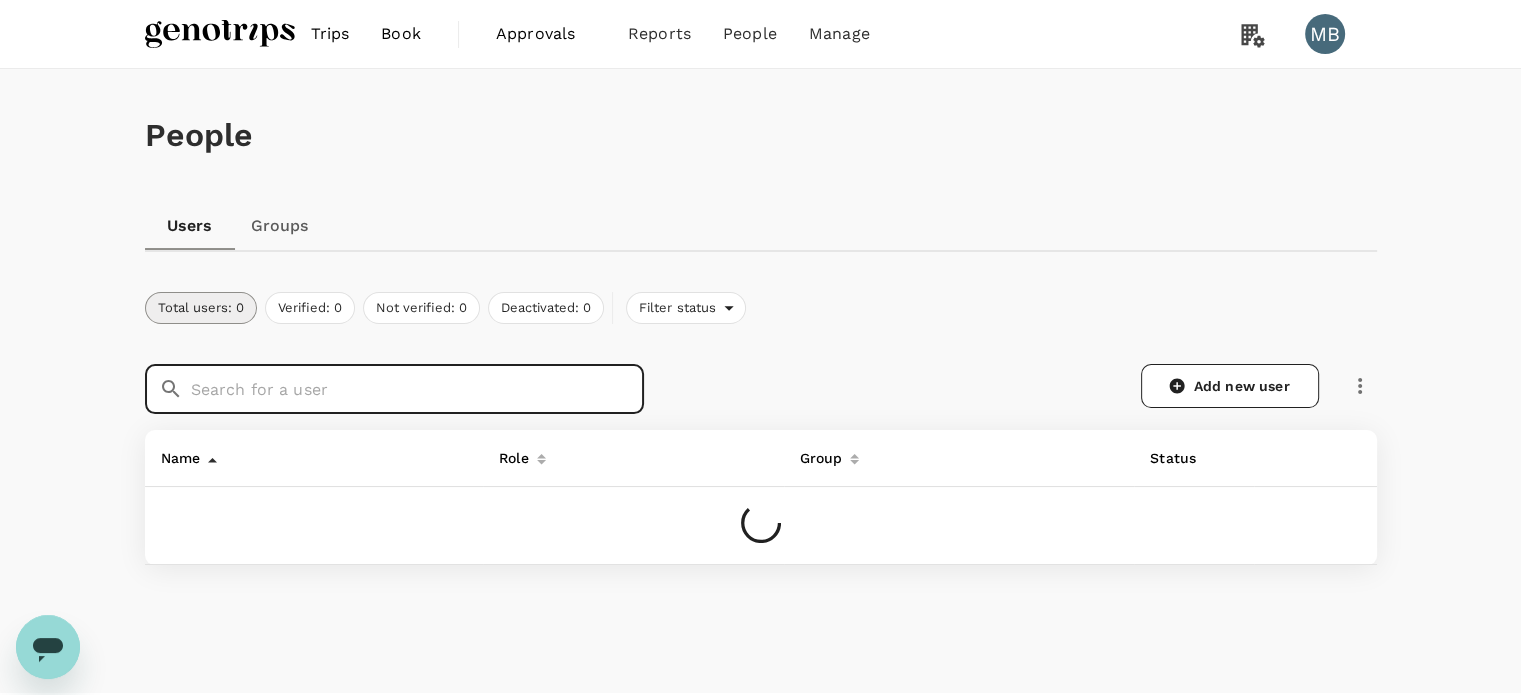 click at bounding box center [417, 389] 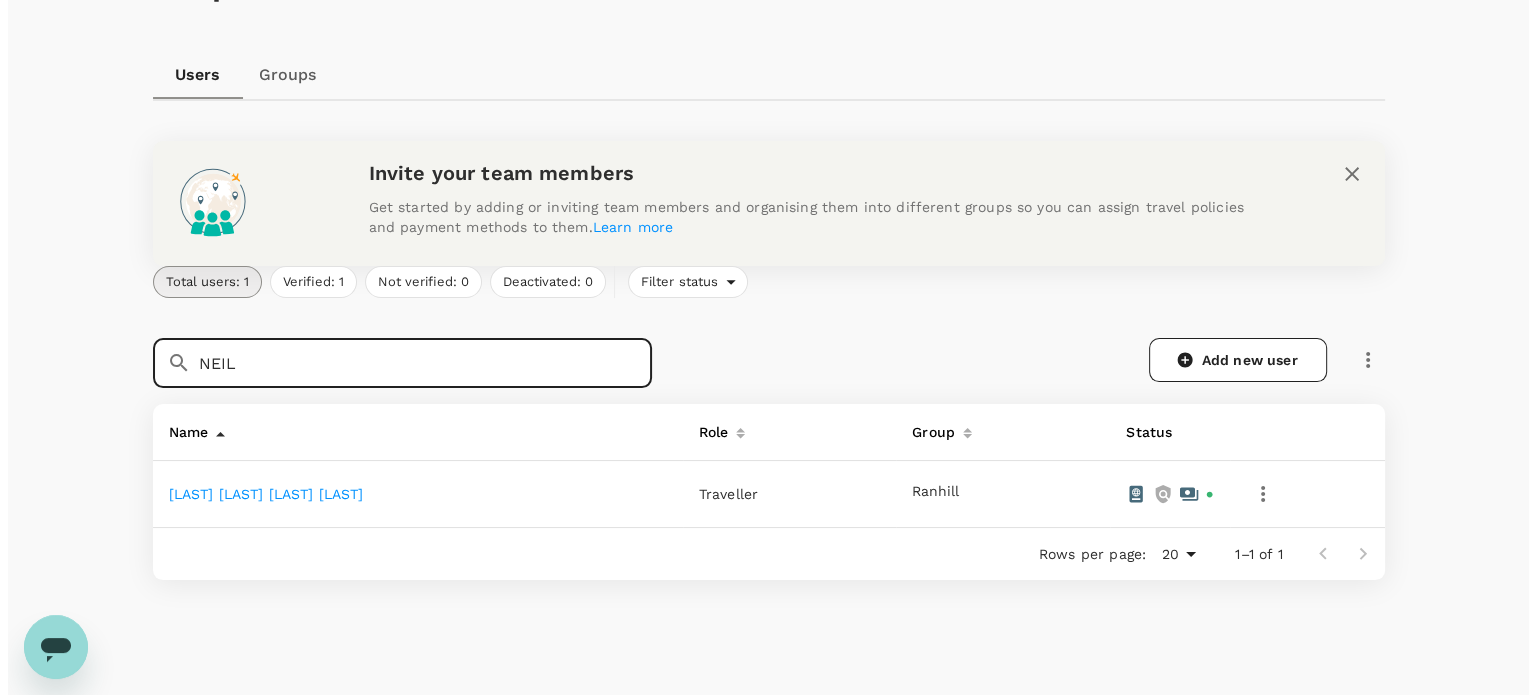 scroll, scrollTop: 200, scrollLeft: 0, axis: vertical 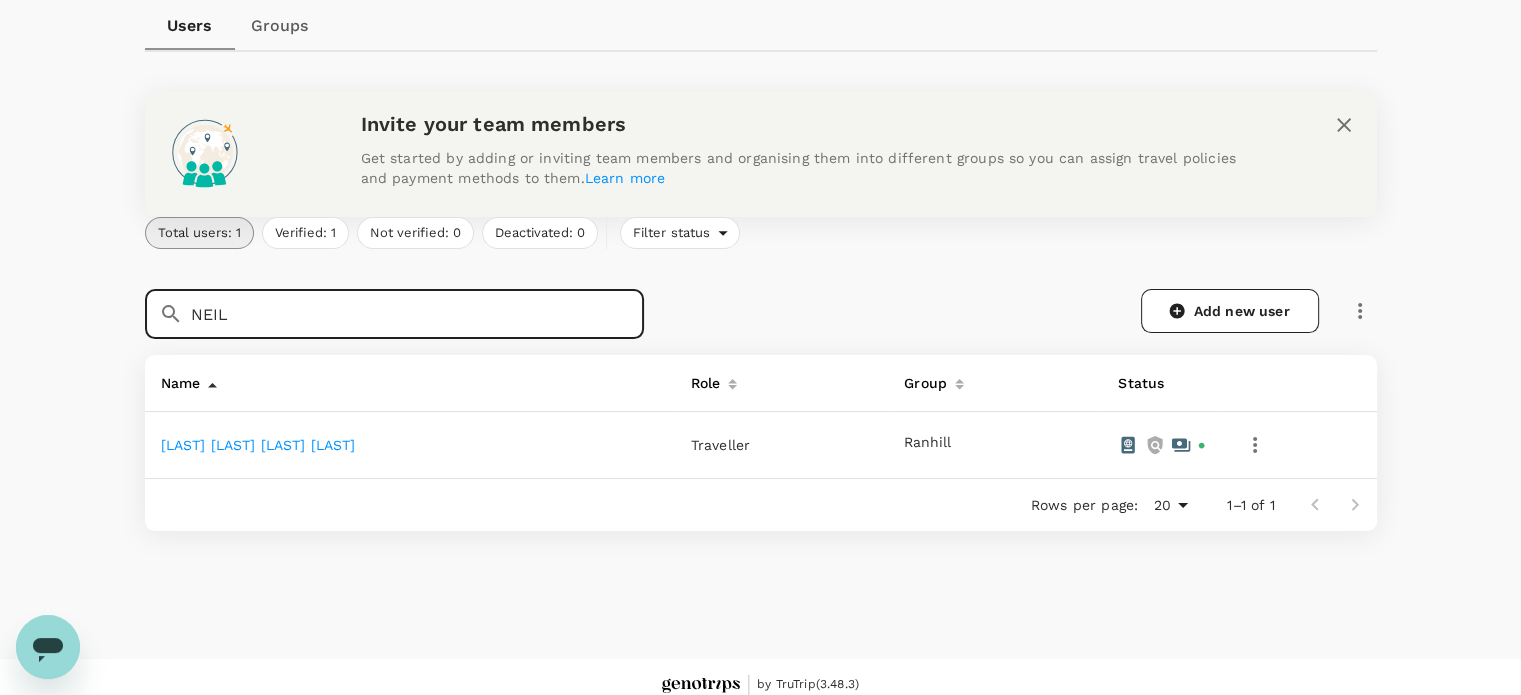type on "NEIL" 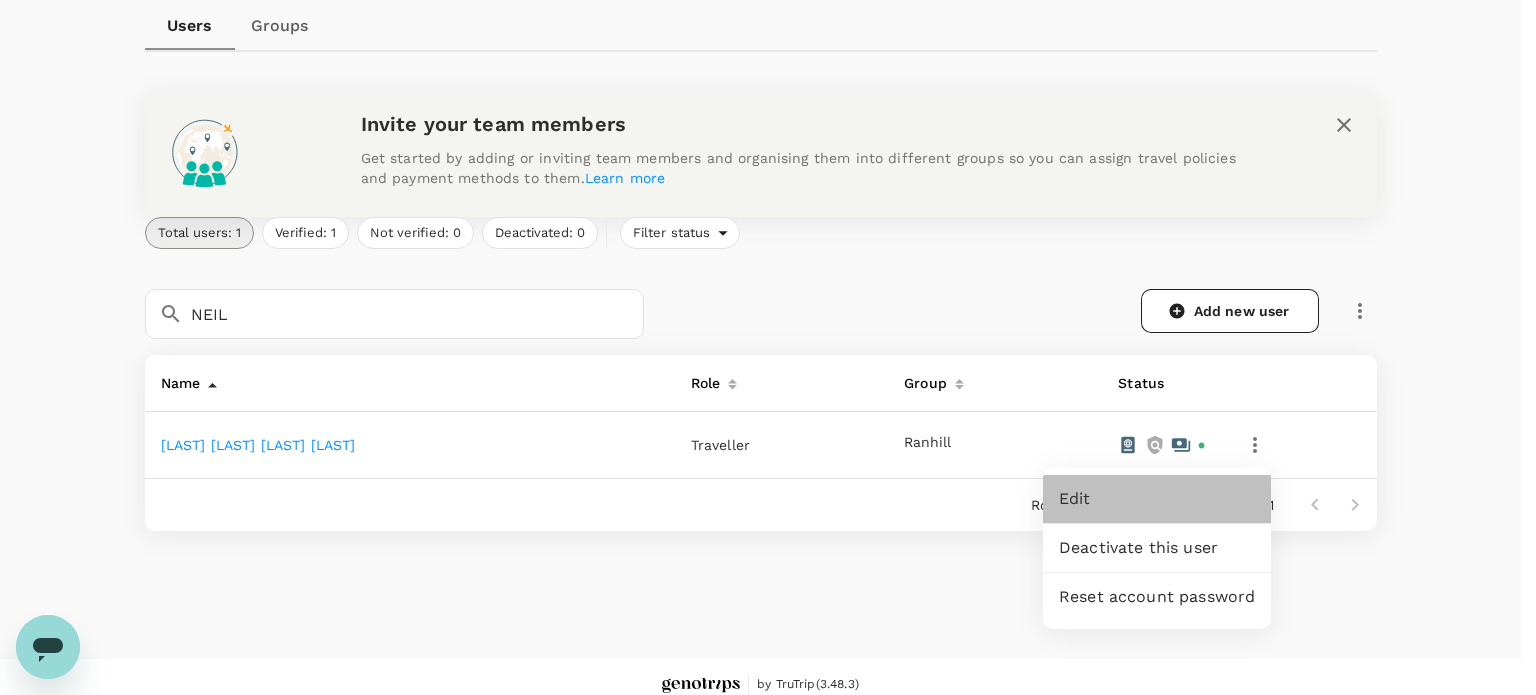 click on "Edit" at bounding box center [1157, 499] 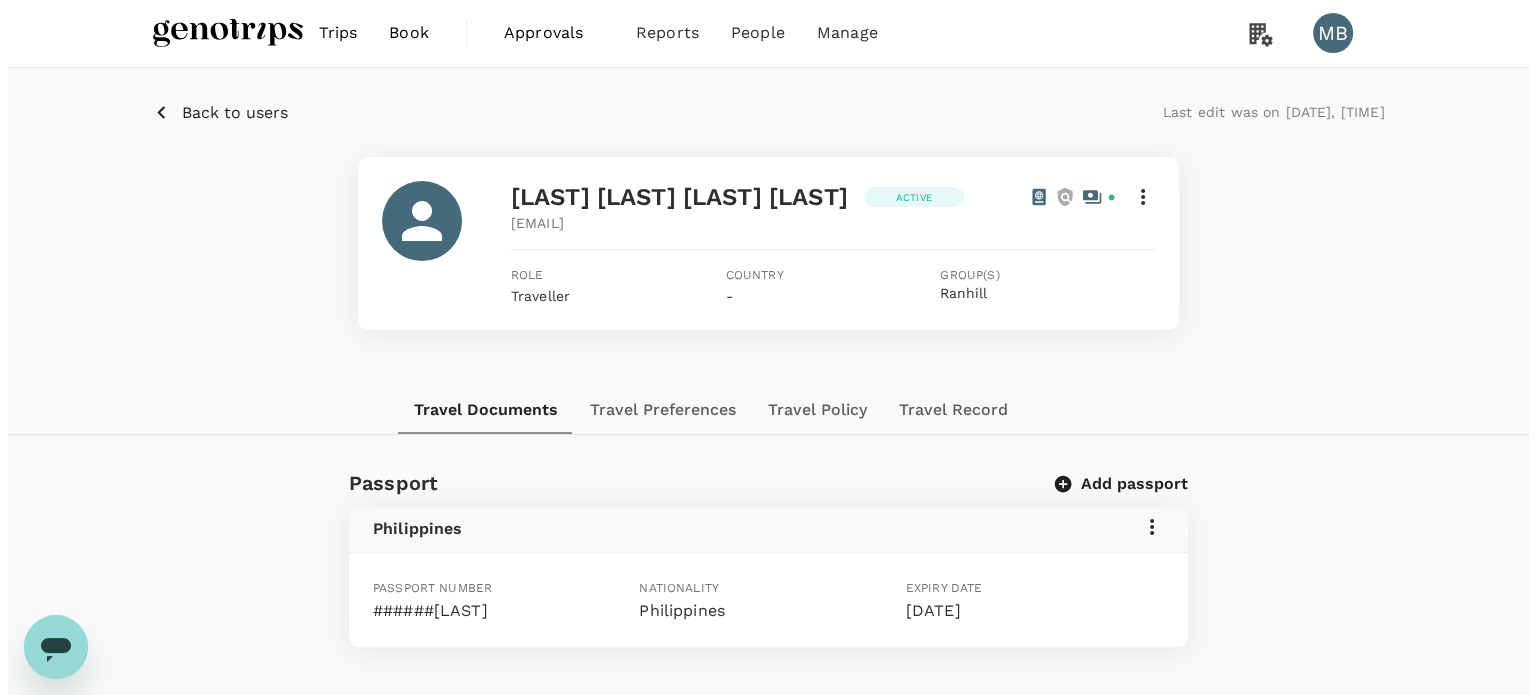 scroll, scrollTop: 0, scrollLeft: 0, axis: both 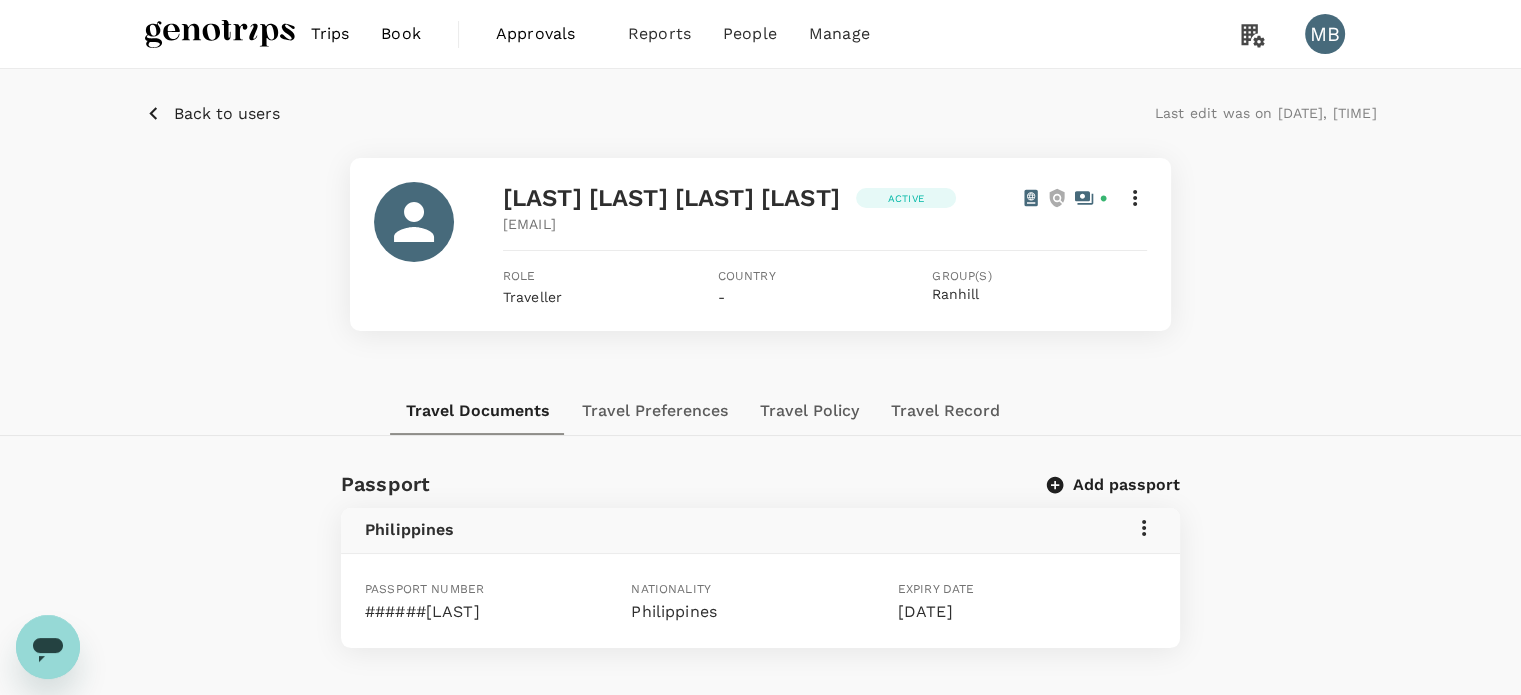 click 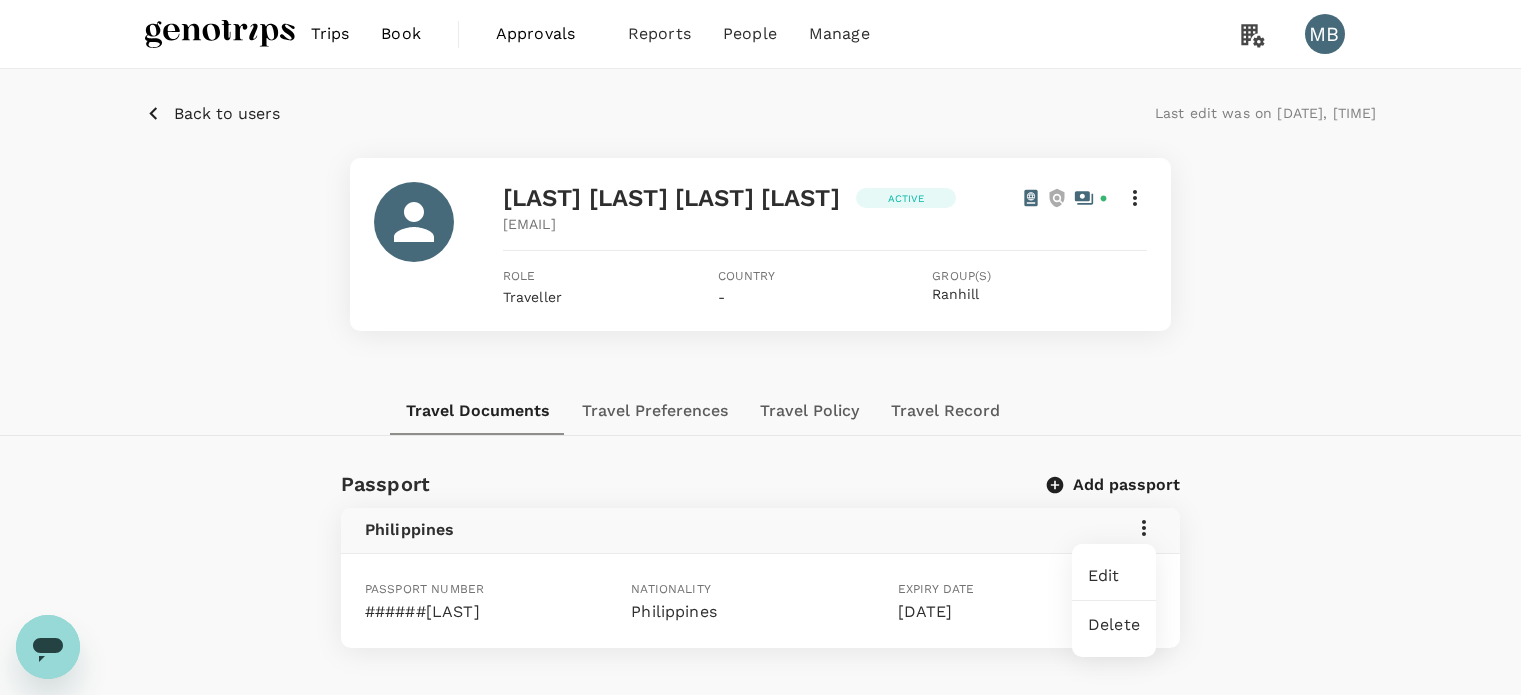 click on "Edit" at bounding box center [1114, 576] 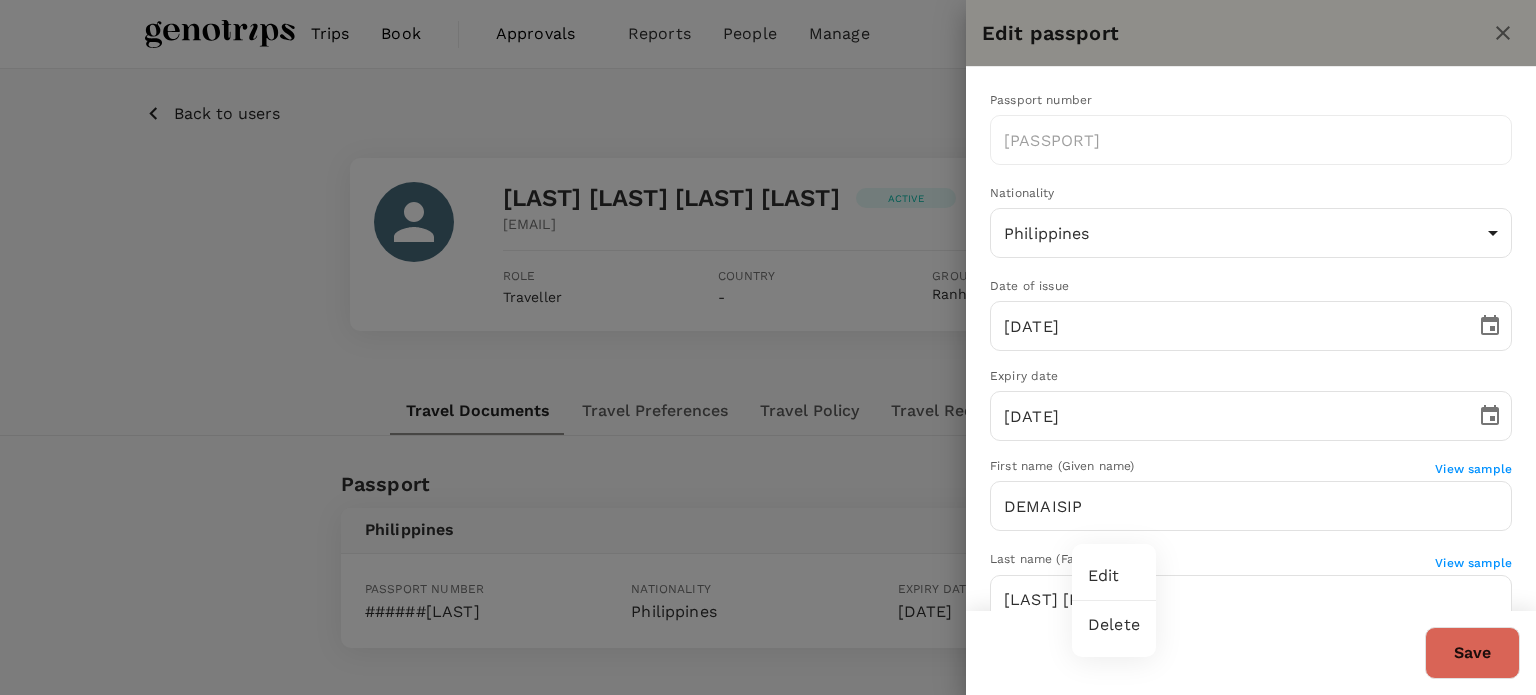 click at bounding box center [768, 347] 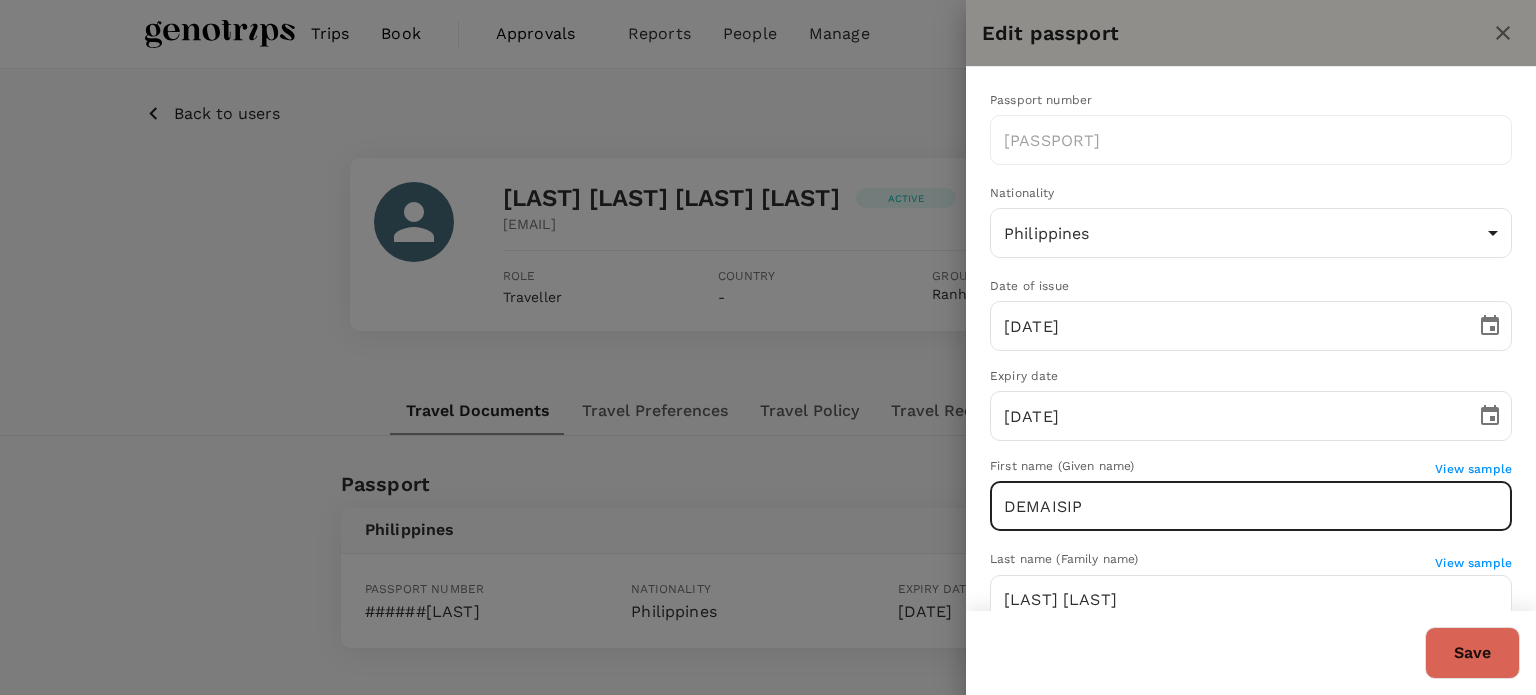 drag, startPoint x: 1000, startPoint y: 503, endPoint x: 1088, endPoint y: 508, distance: 88.14193 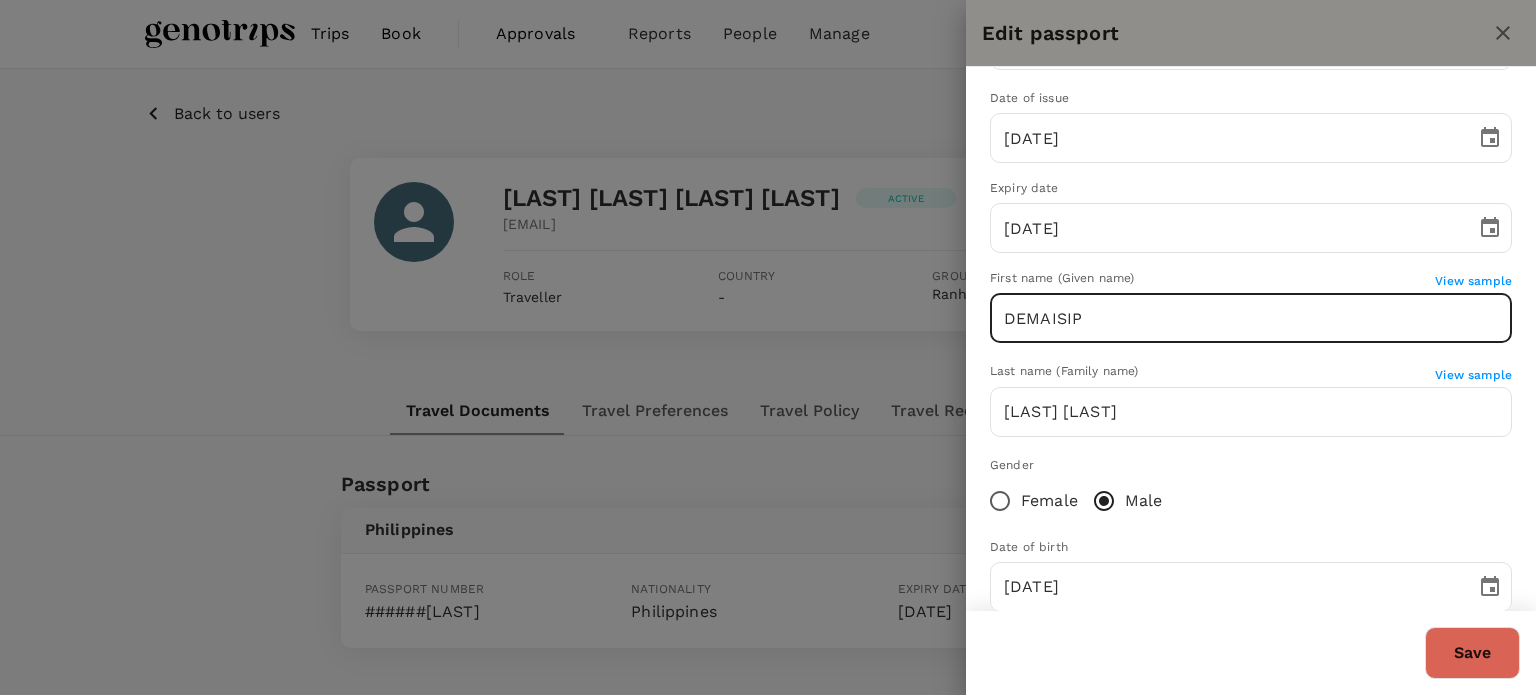 scroll, scrollTop: 200, scrollLeft: 0, axis: vertical 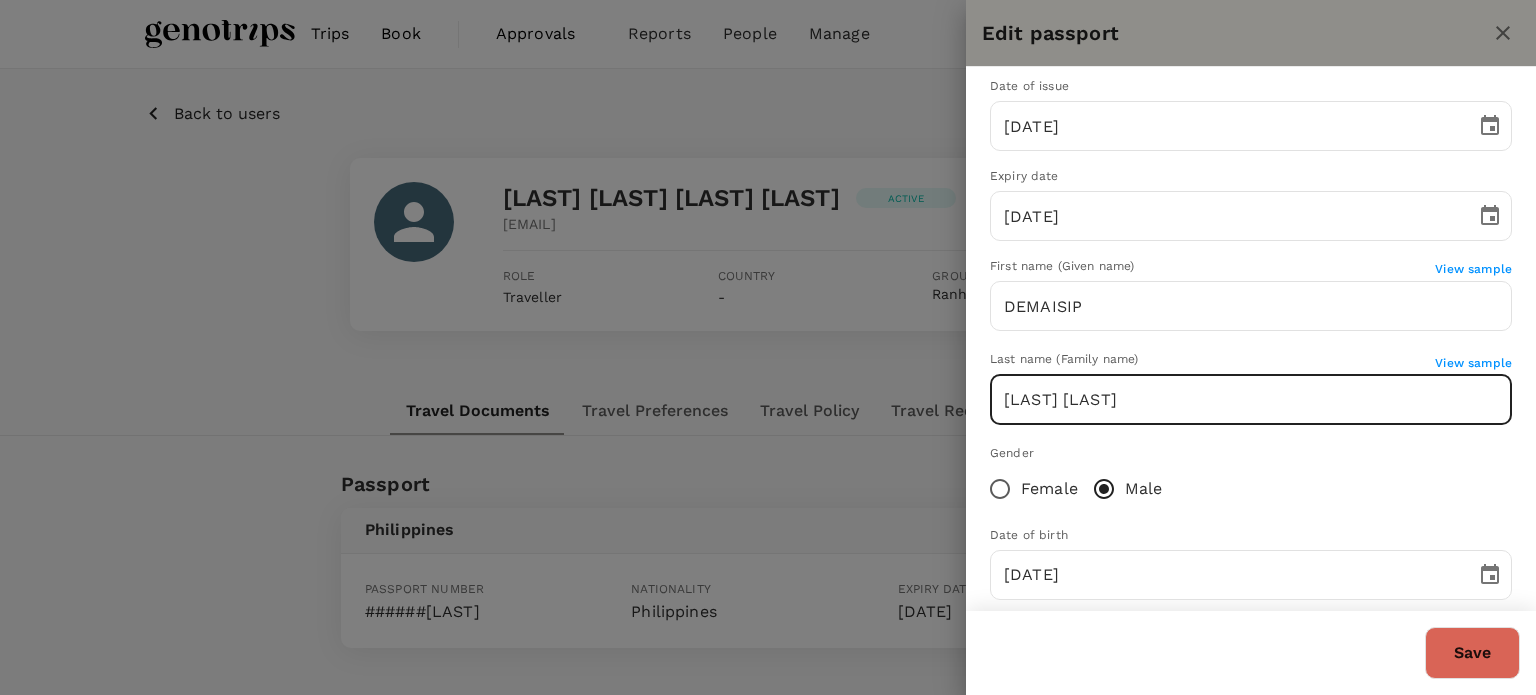 drag, startPoint x: 1008, startPoint y: 394, endPoint x: 1138, endPoint y: 402, distance: 130.24593 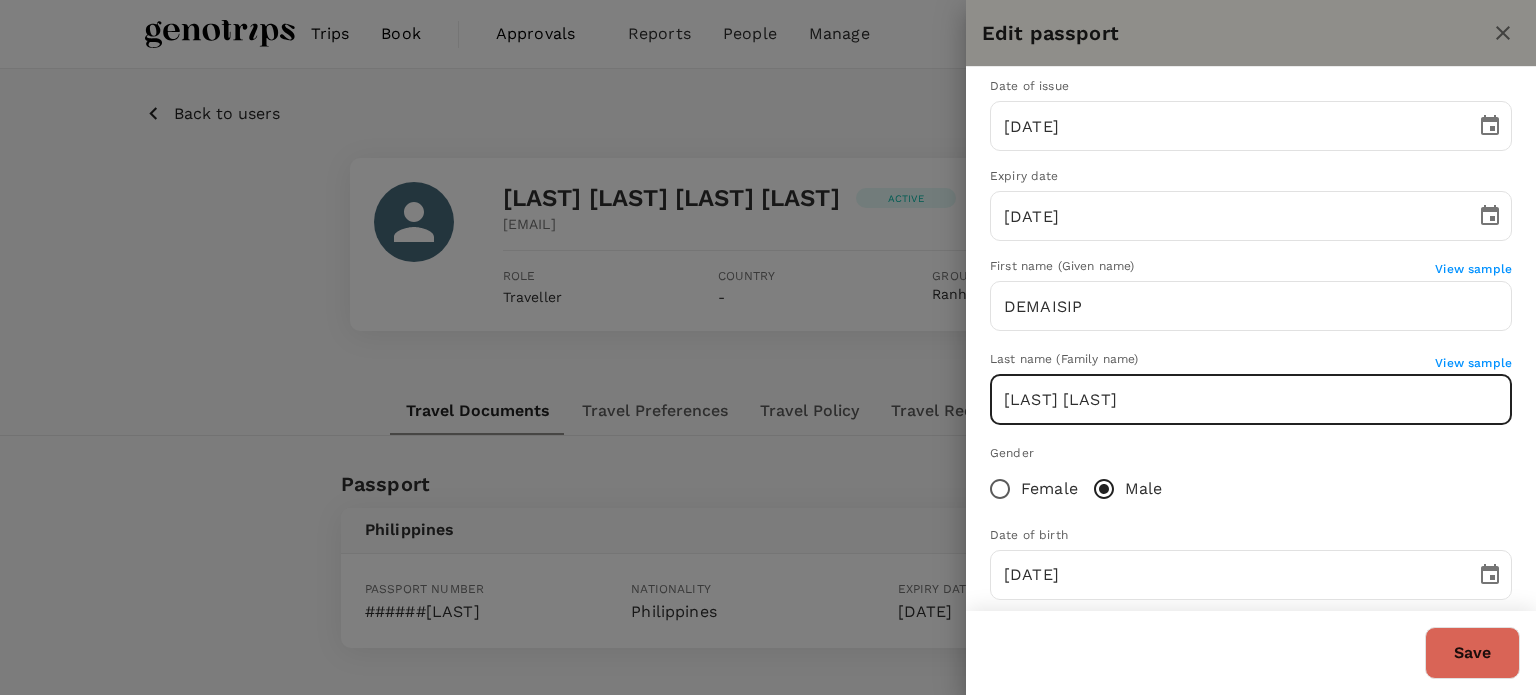 click on "[LAST] [LAST]" at bounding box center (1251, 400) 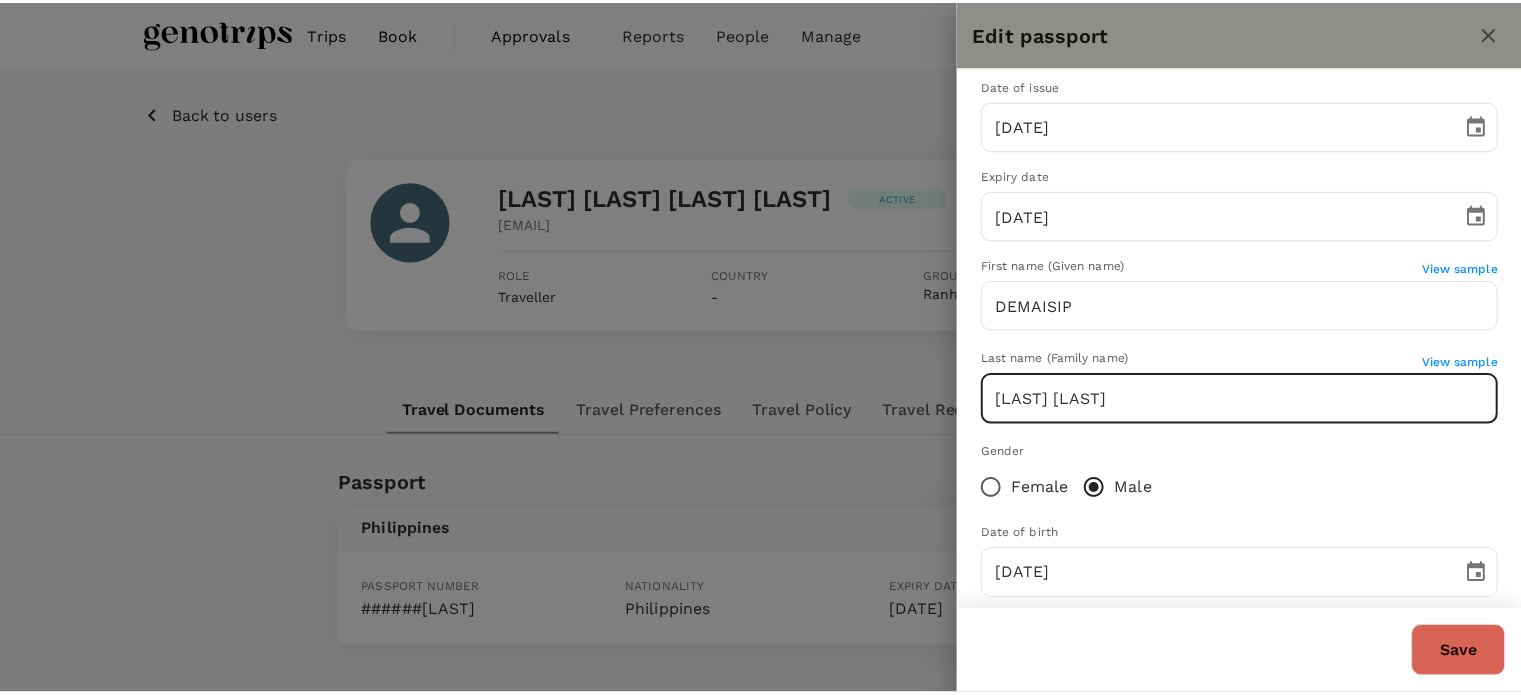 scroll, scrollTop: 228, scrollLeft: 0, axis: vertical 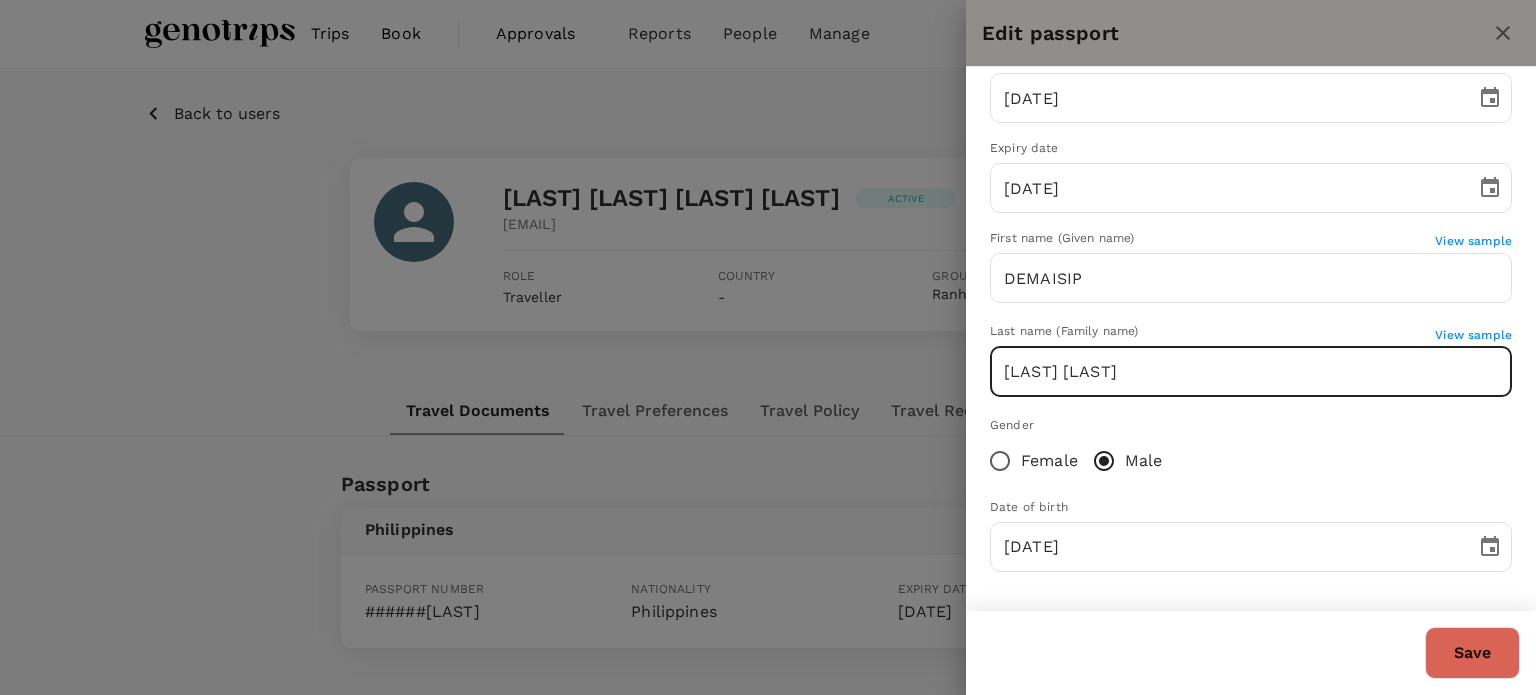 click at bounding box center (768, 347) 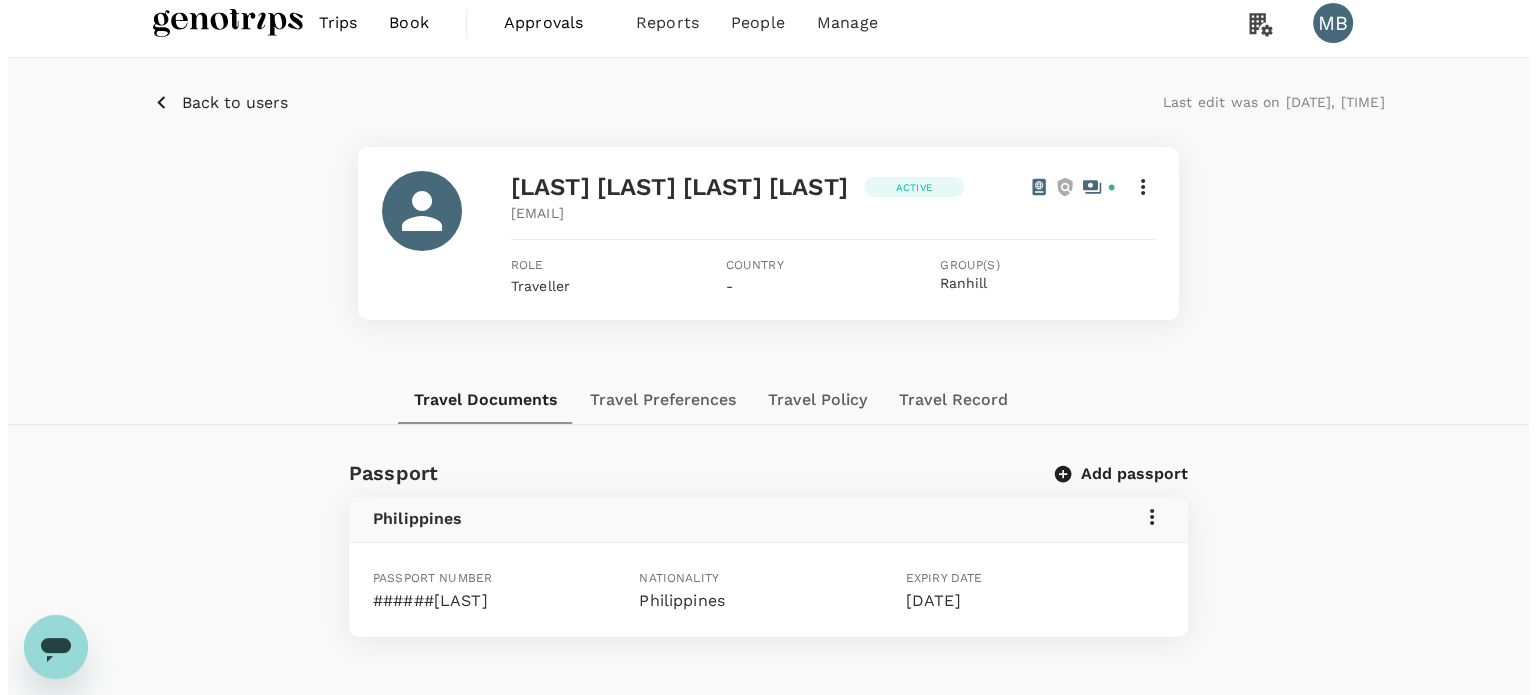 scroll, scrollTop: 0, scrollLeft: 0, axis: both 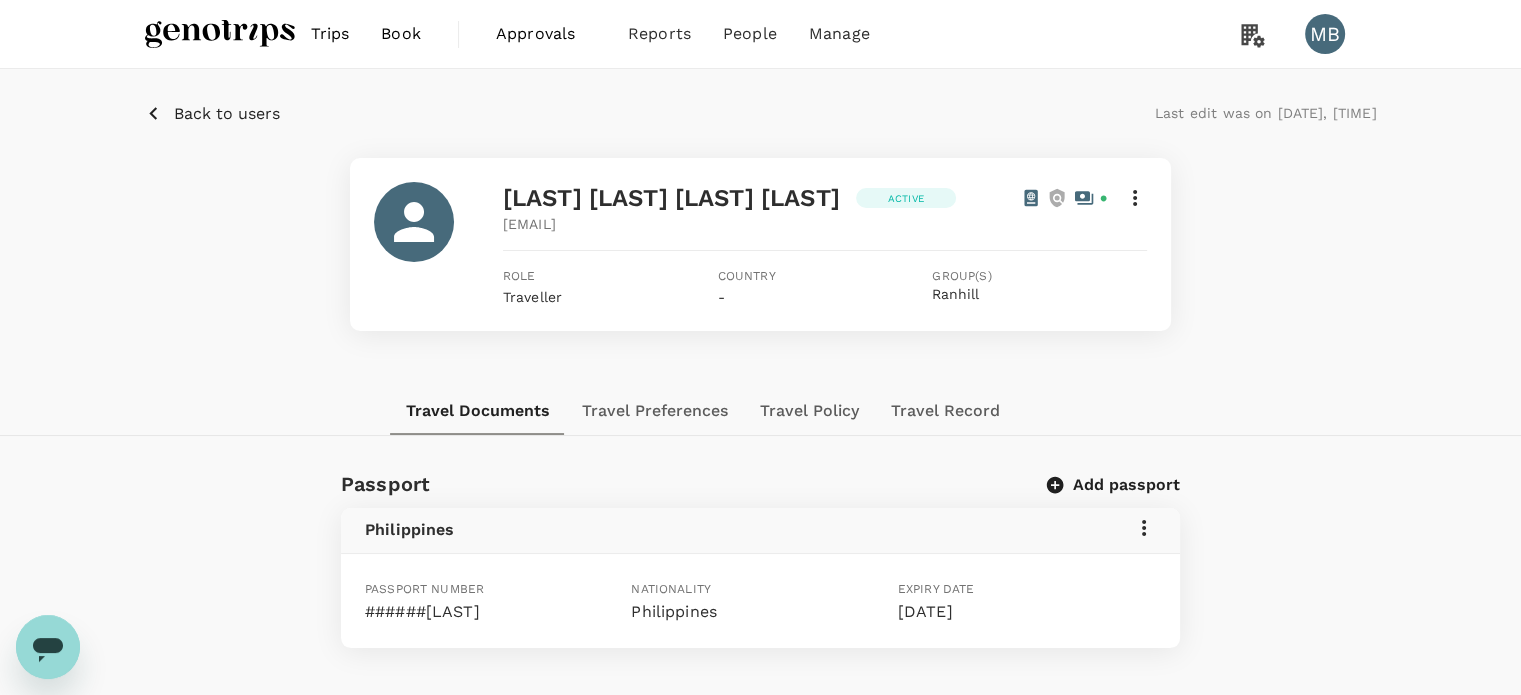 click on "Philippines" at bounding box center (760, 530) 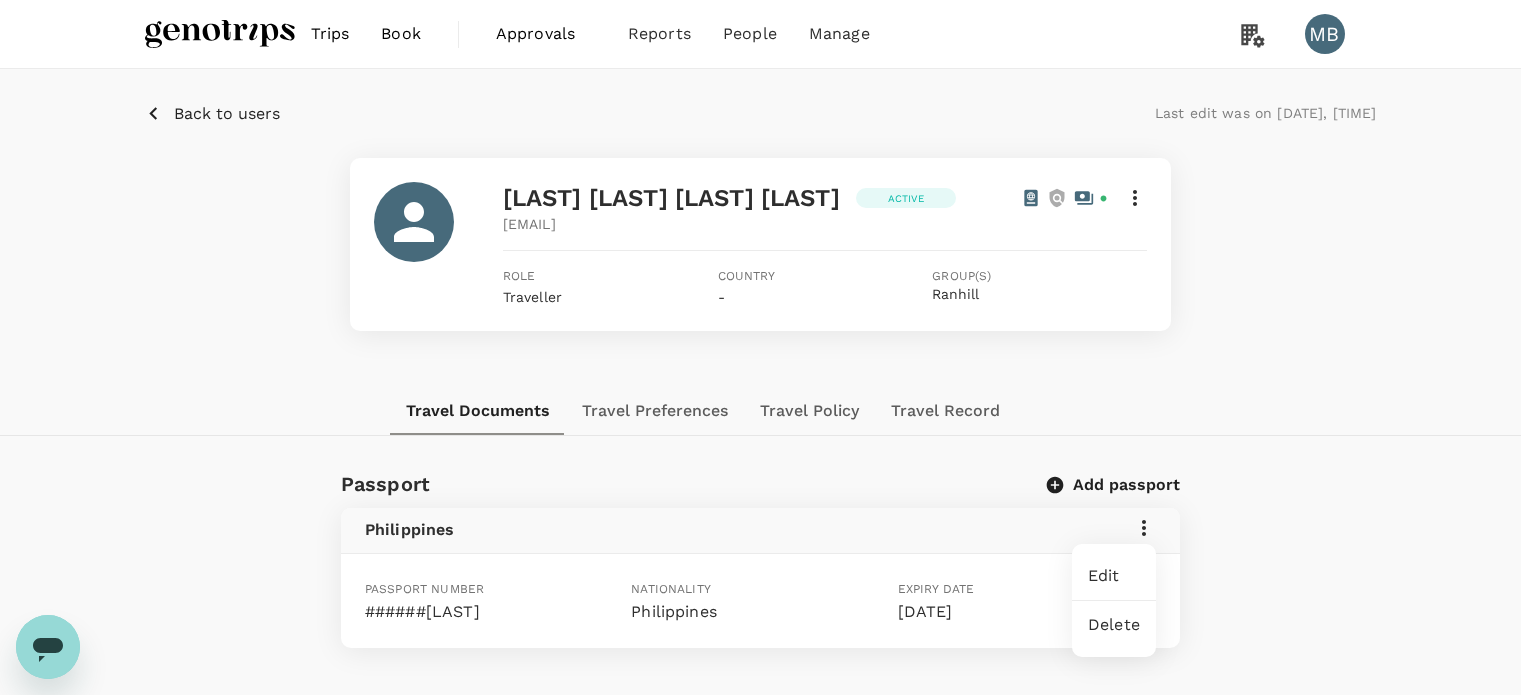 click on "Edit" at bounding box center (1114, 576) 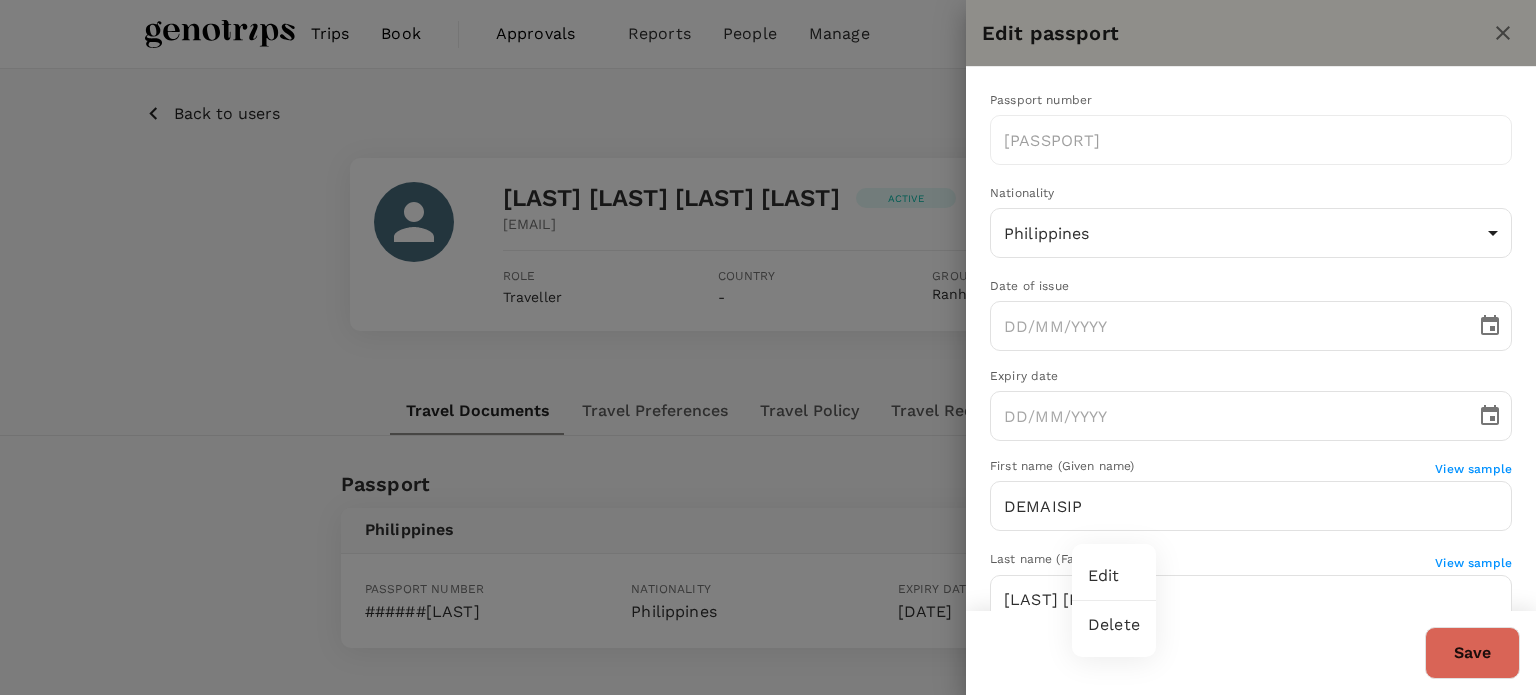 type on "[DATE]" 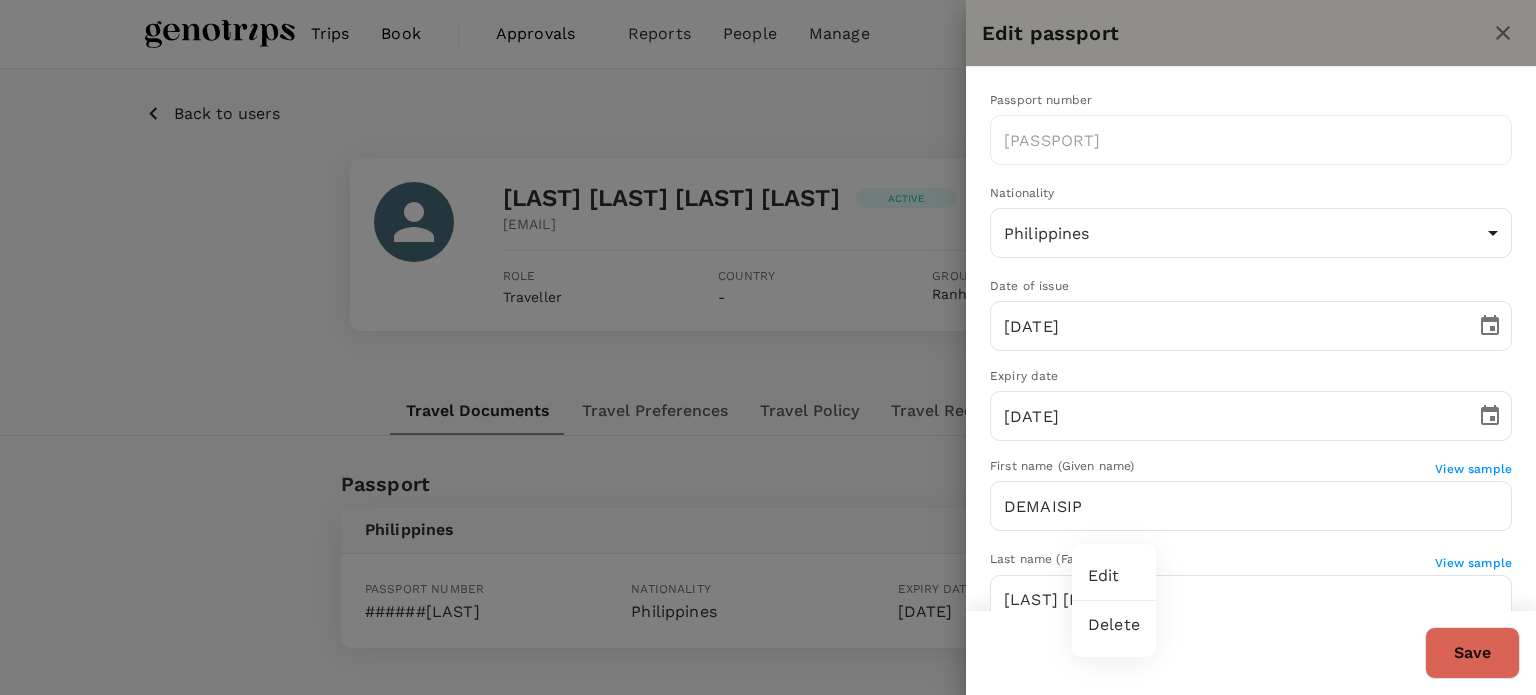 drag, startPoint x: 1525, startPoint y: 431, endPoint x: 1524, endPoint y: 467, distance: 36.013885 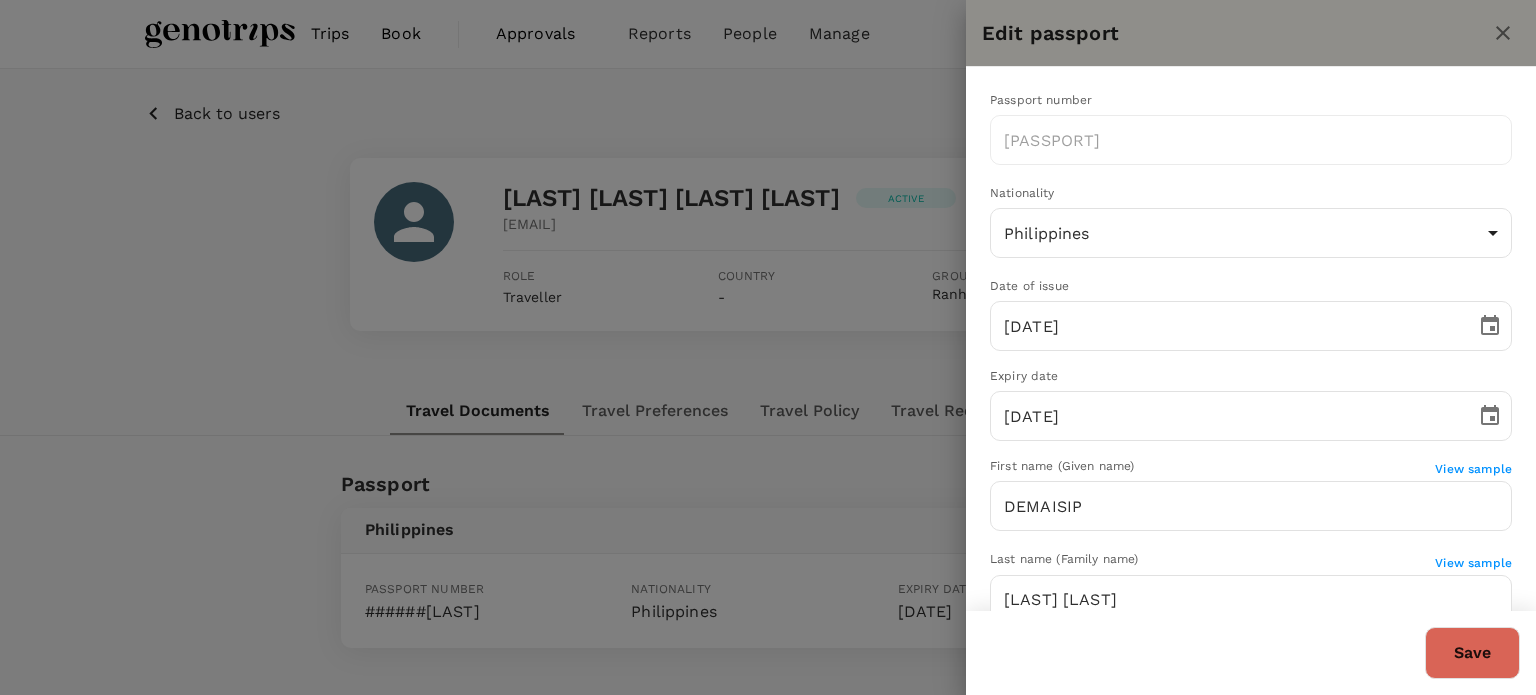 click at bounding box center [768, 347] 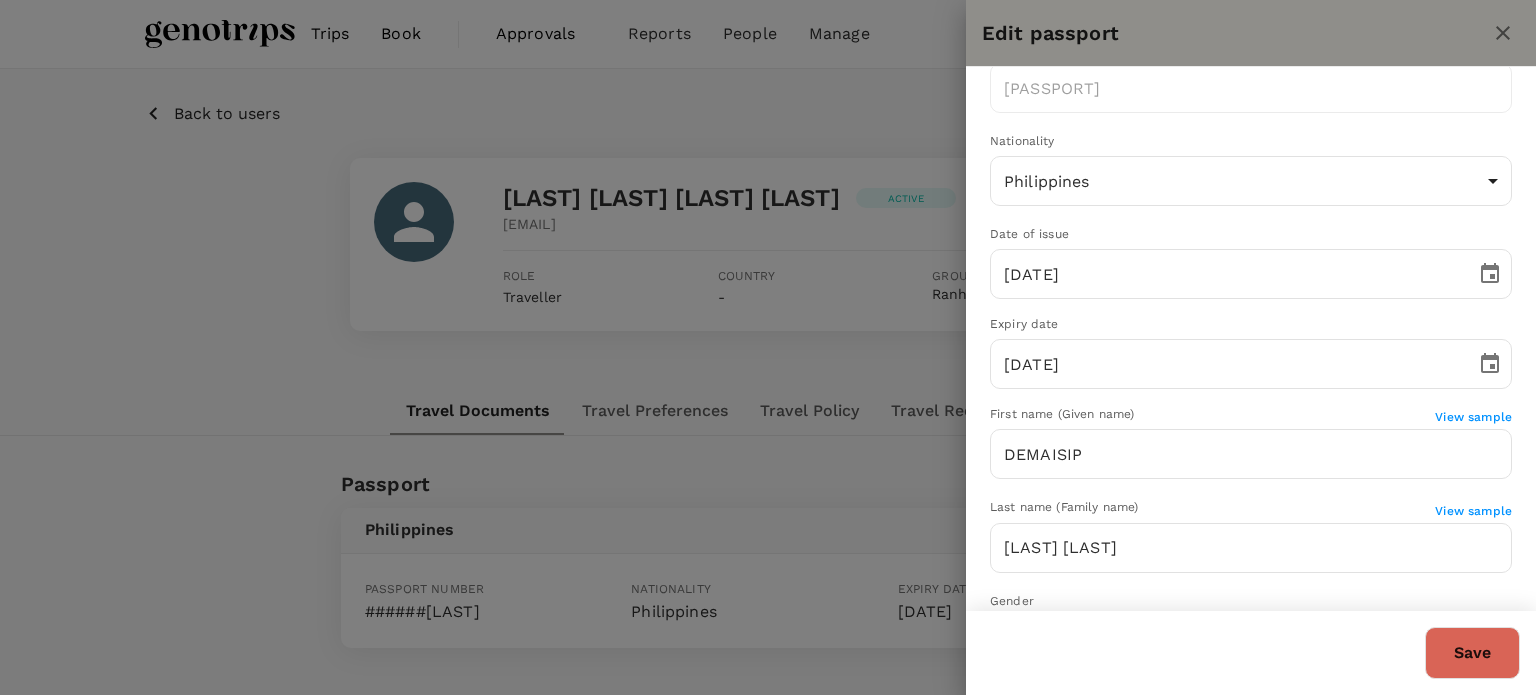 scroll, scrollTop: 28, scrollLeft: 0, axis: vertical 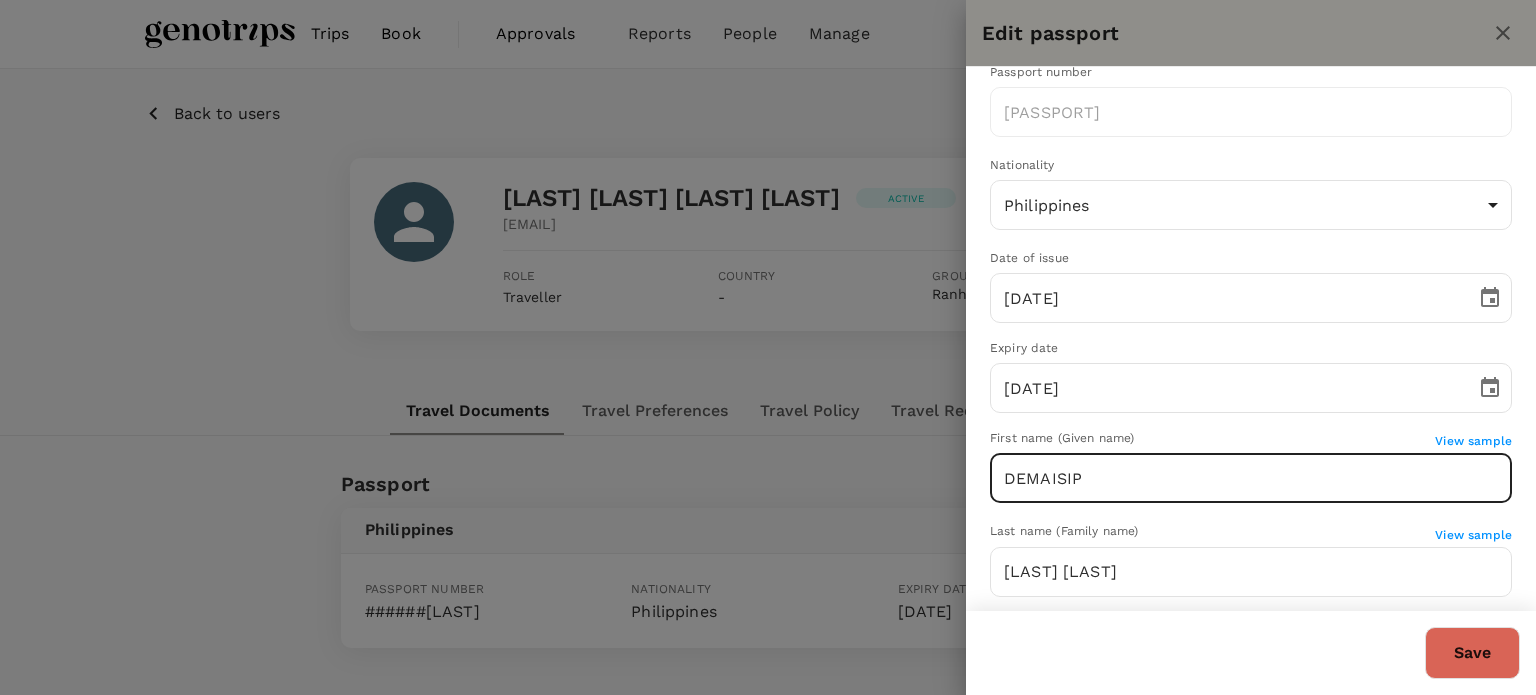 drag, startPoint x: 1001, startPoint y: 476, endPoint x: 1084, endPoint y: 480, distance: 83.09633 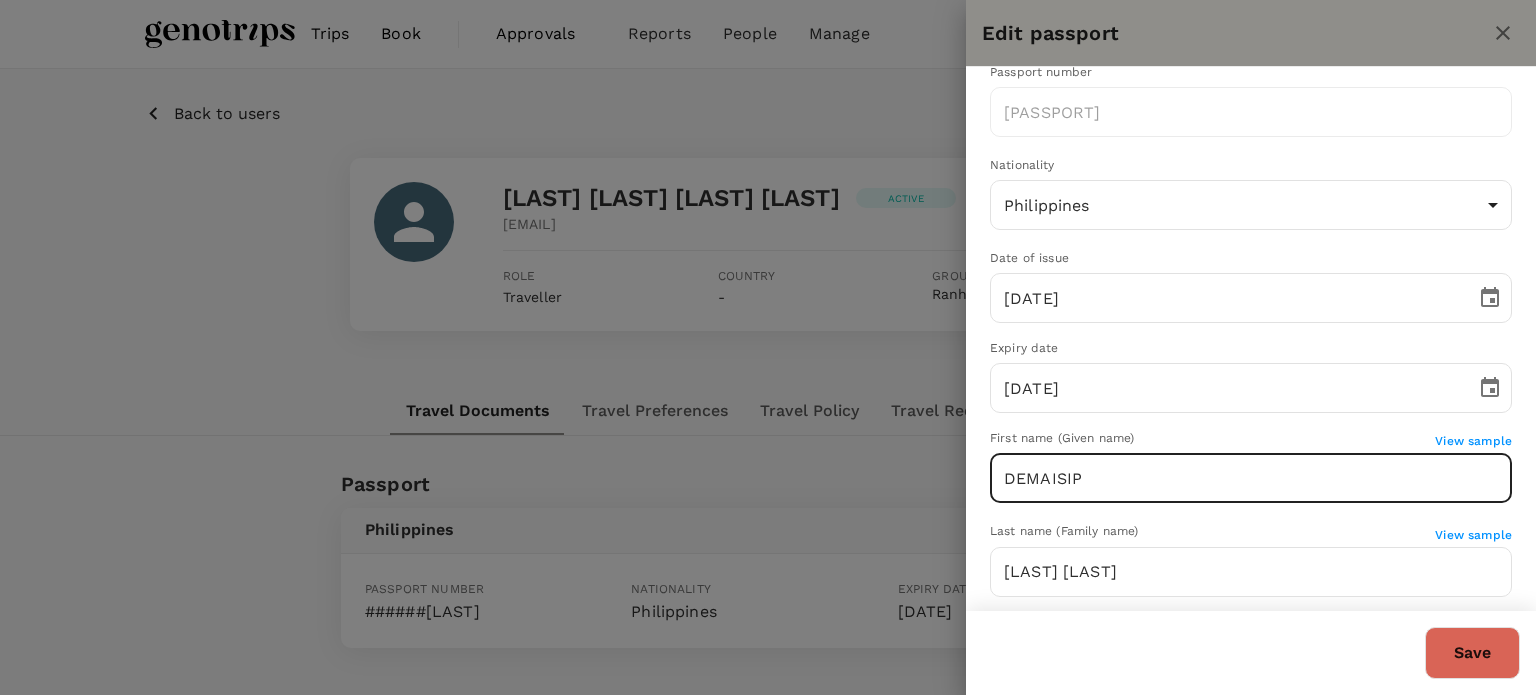 scroll, scrollTop: 128, scrollLeft: 0, axis: vertical 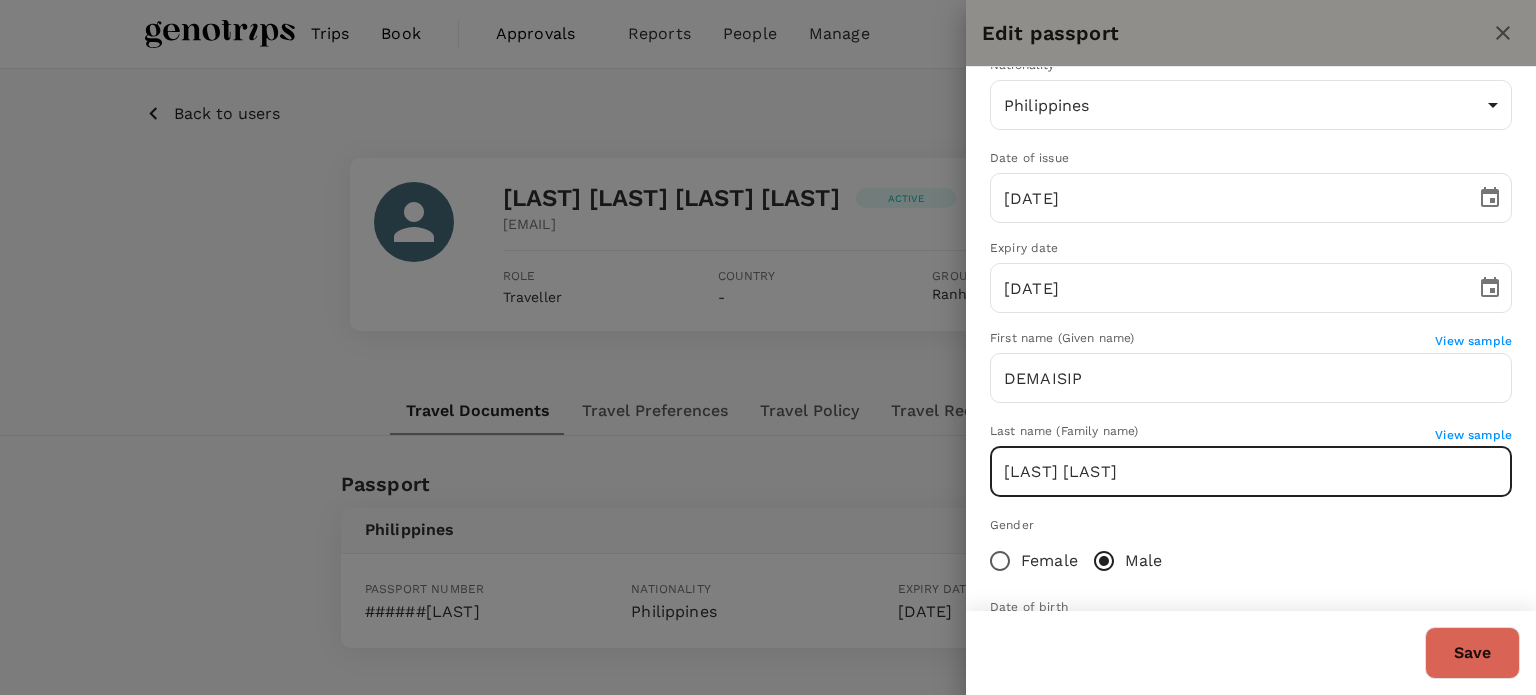 drag, startPoint x: 1000, startPoint y: 467, endPoint x: 1158, endPoint y: 485, distance: 159.02202 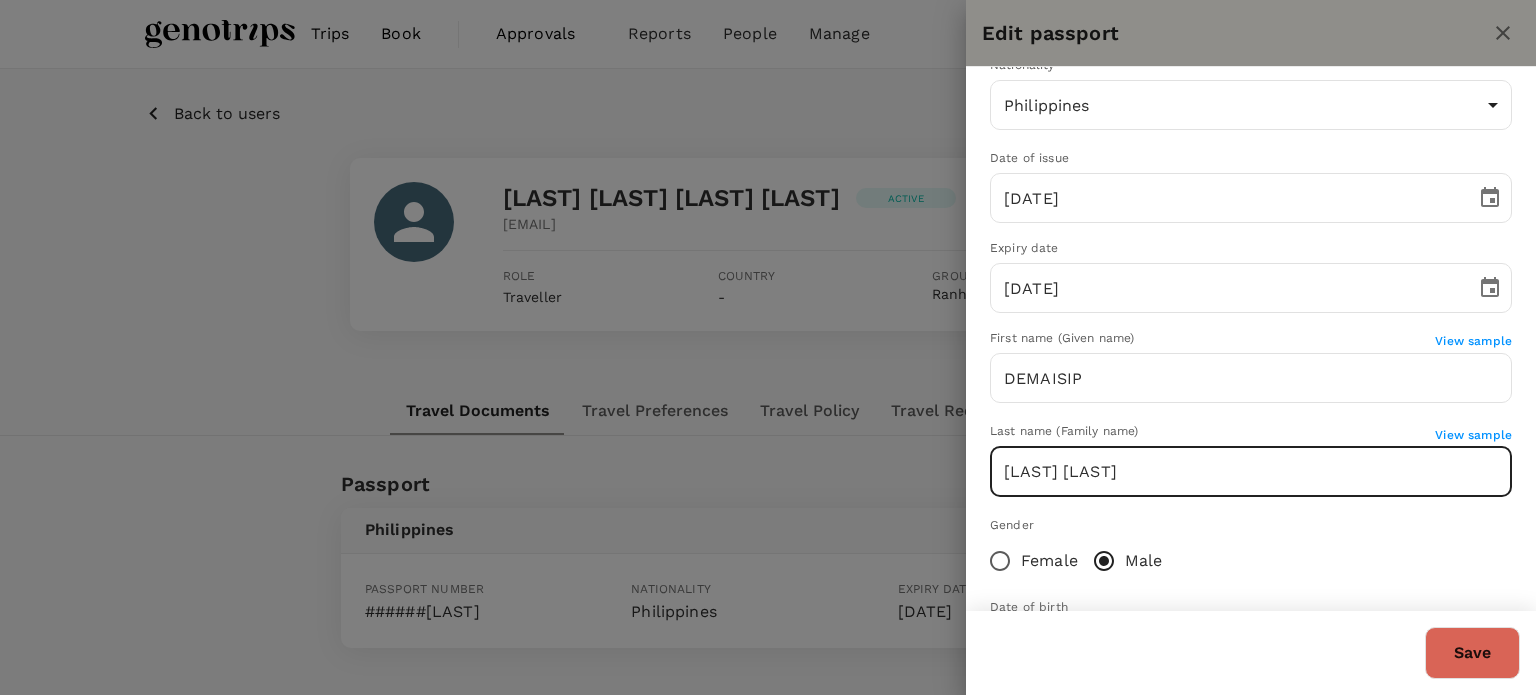 click on "[LAST] [LAST]" at bounding box center [1251, 472] 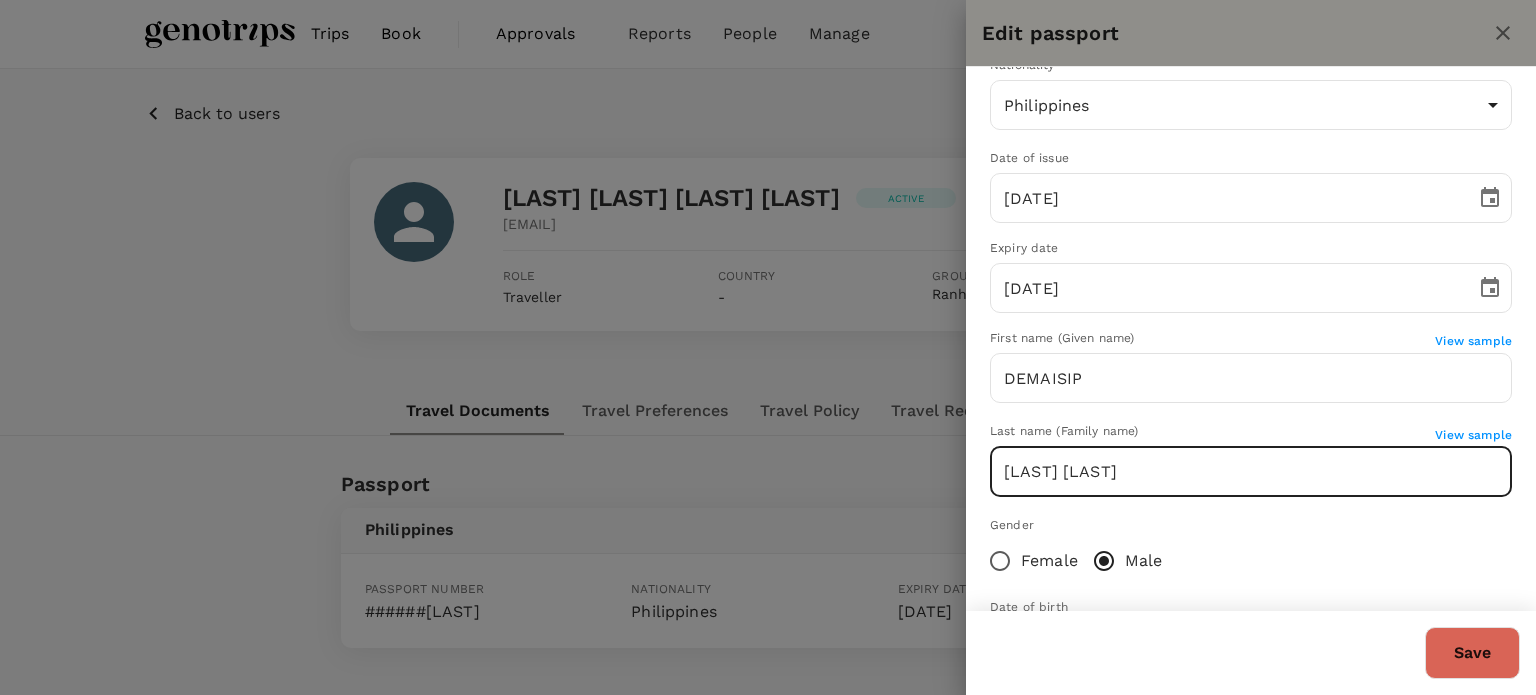 scroll, scrollTop: 228, scrollLeft: 0, axis: vertical 